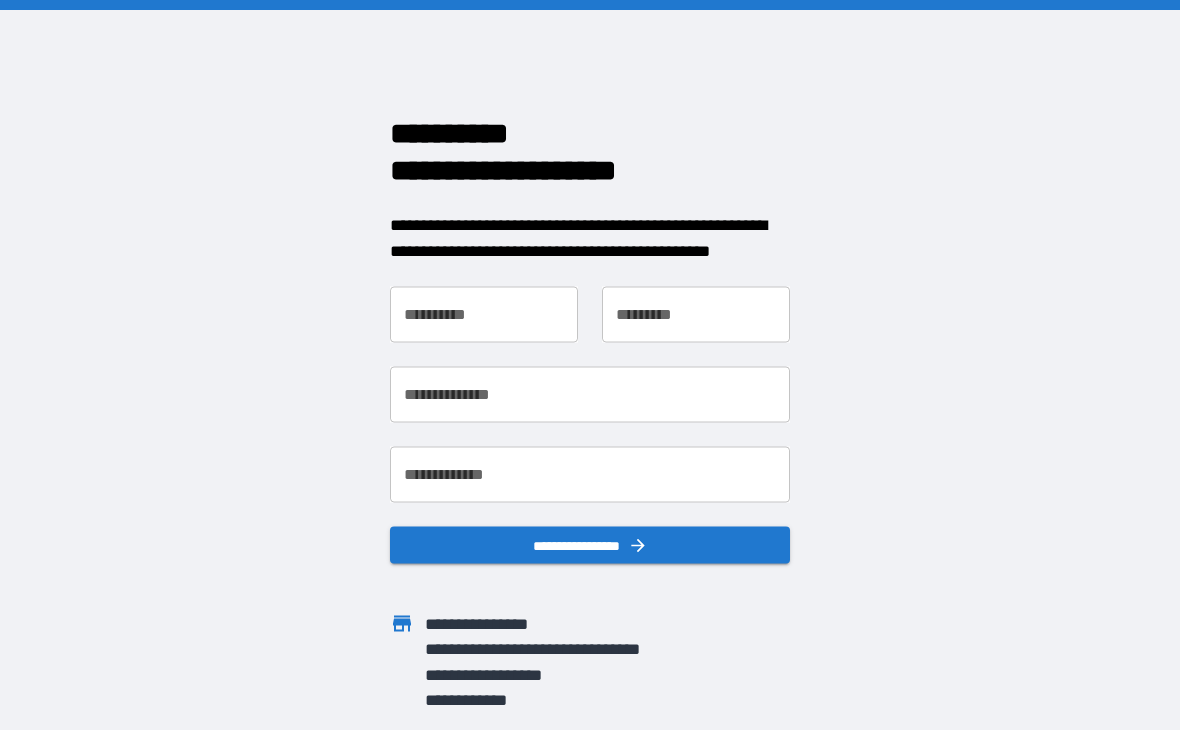 scroll, scrollTop: 0, scrollLeft: 0, axis: both 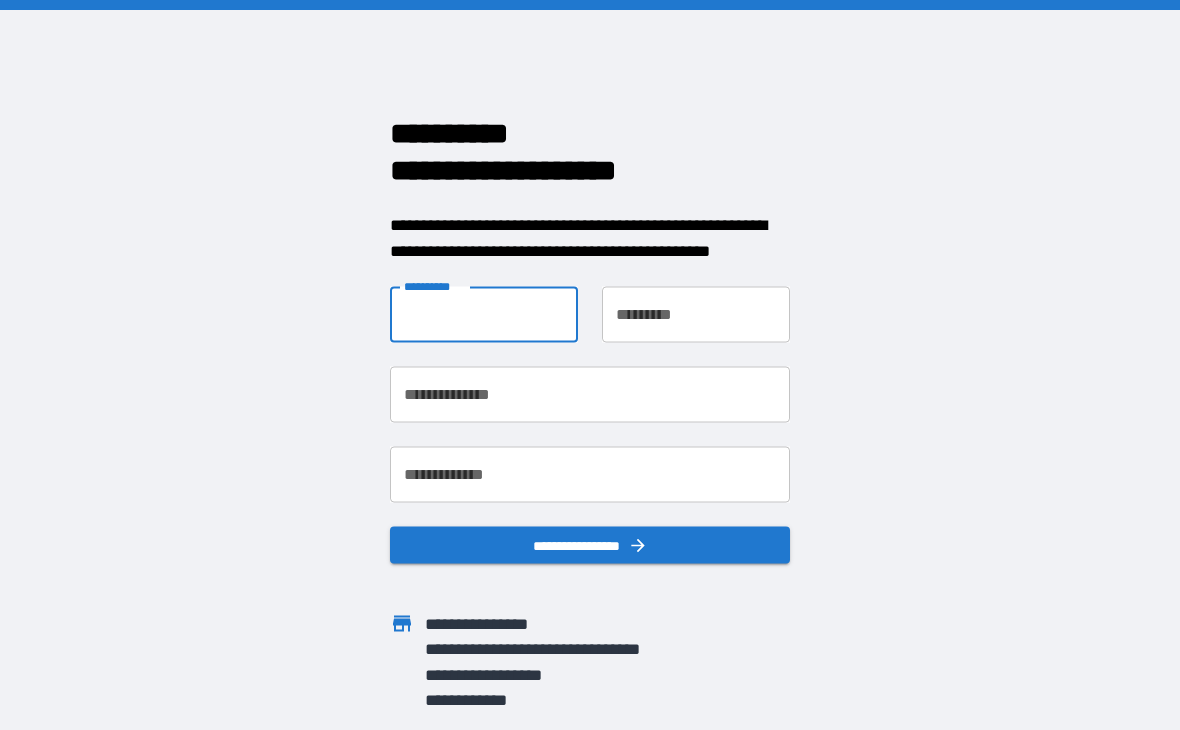 type on "*****" 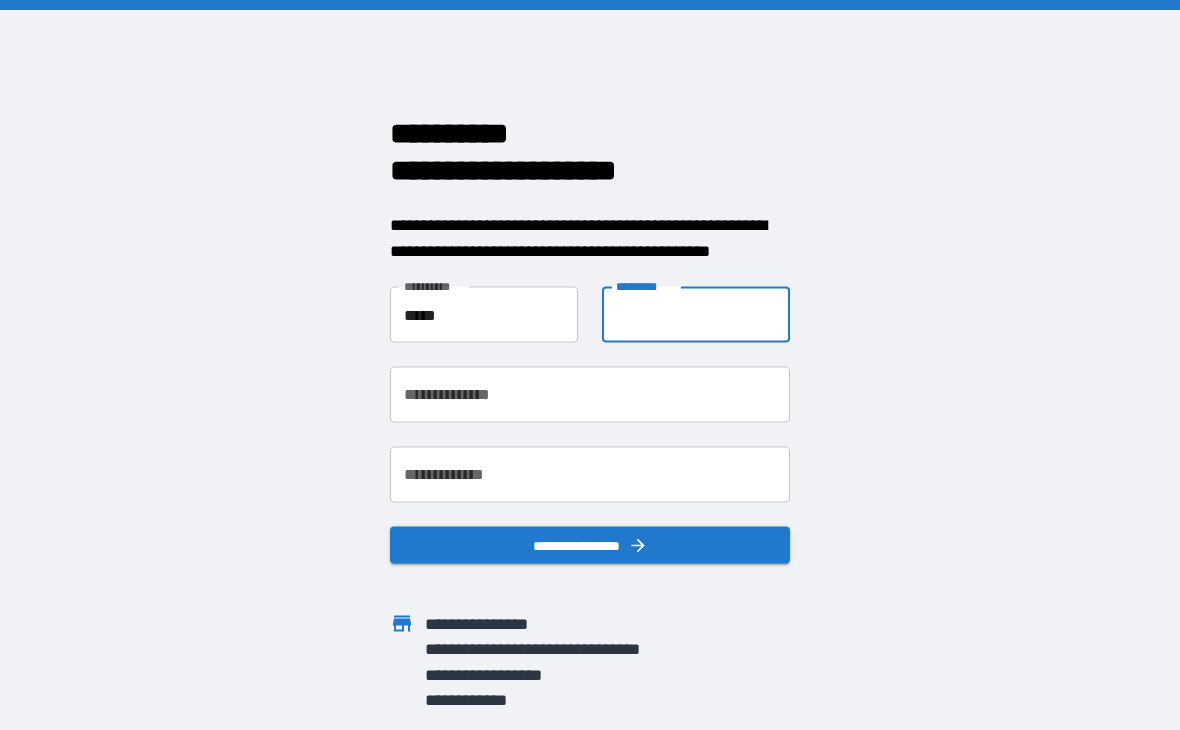type on "********" 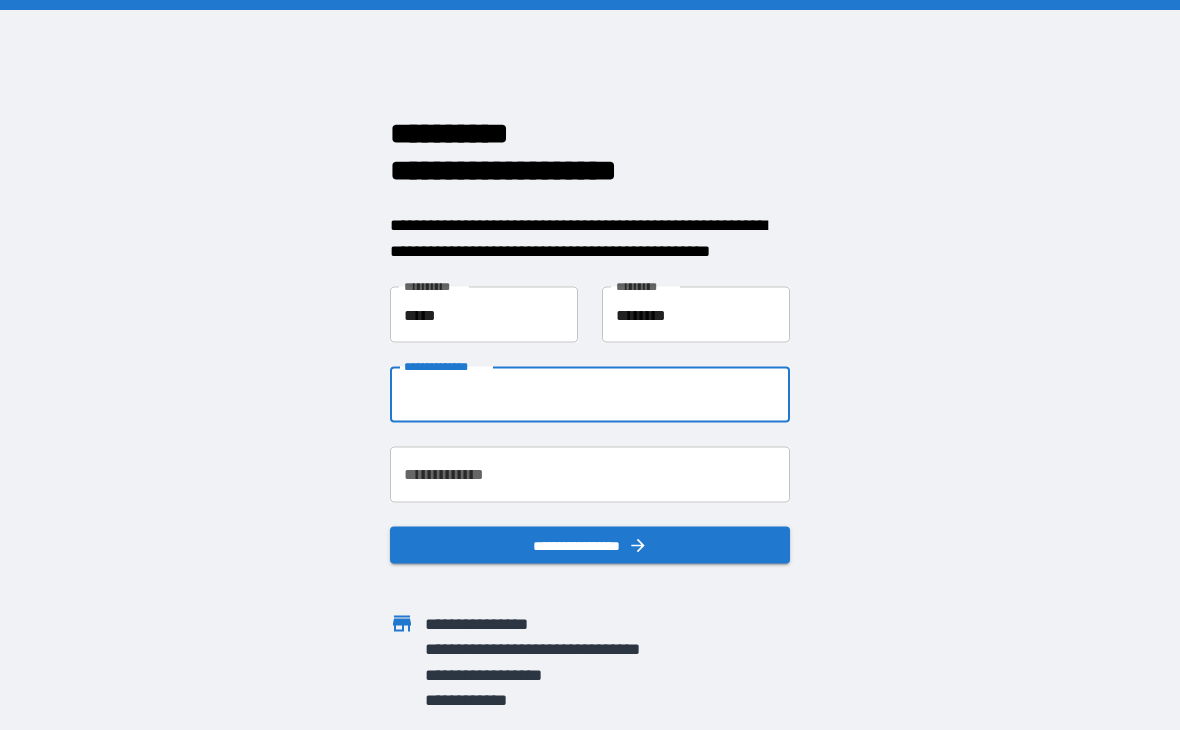 type on "**********" 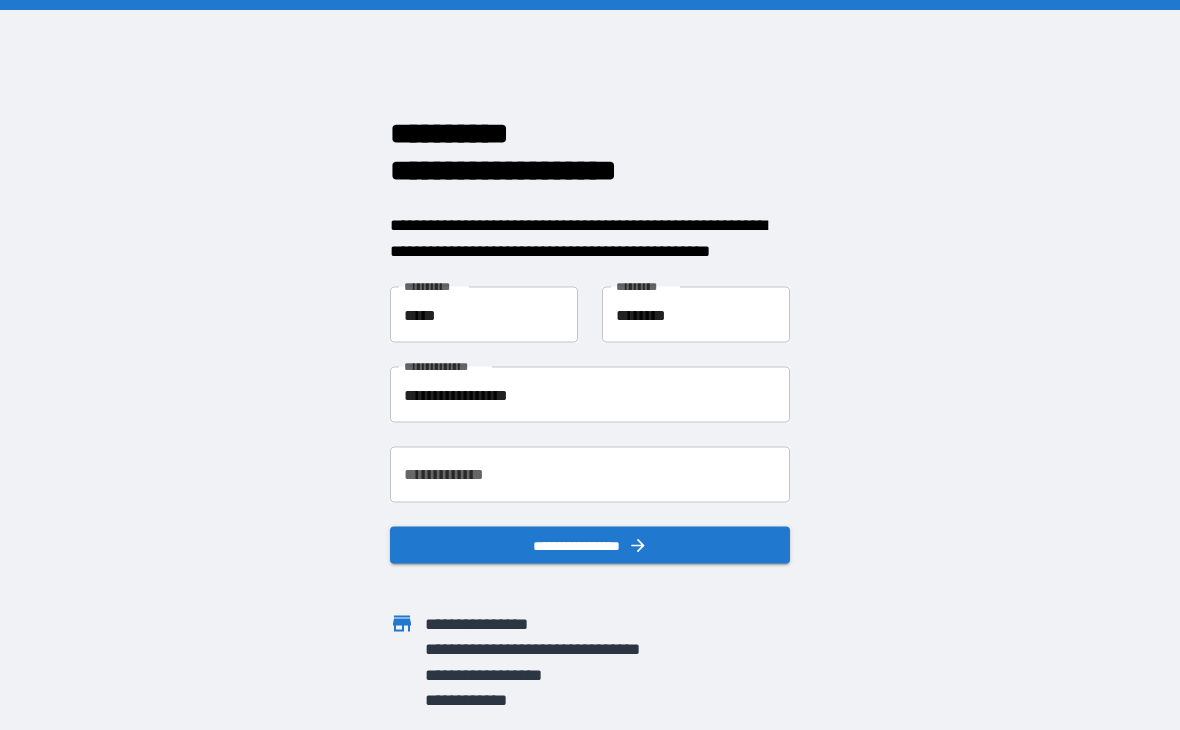 click on "**********" at bounding box center [590, 475] 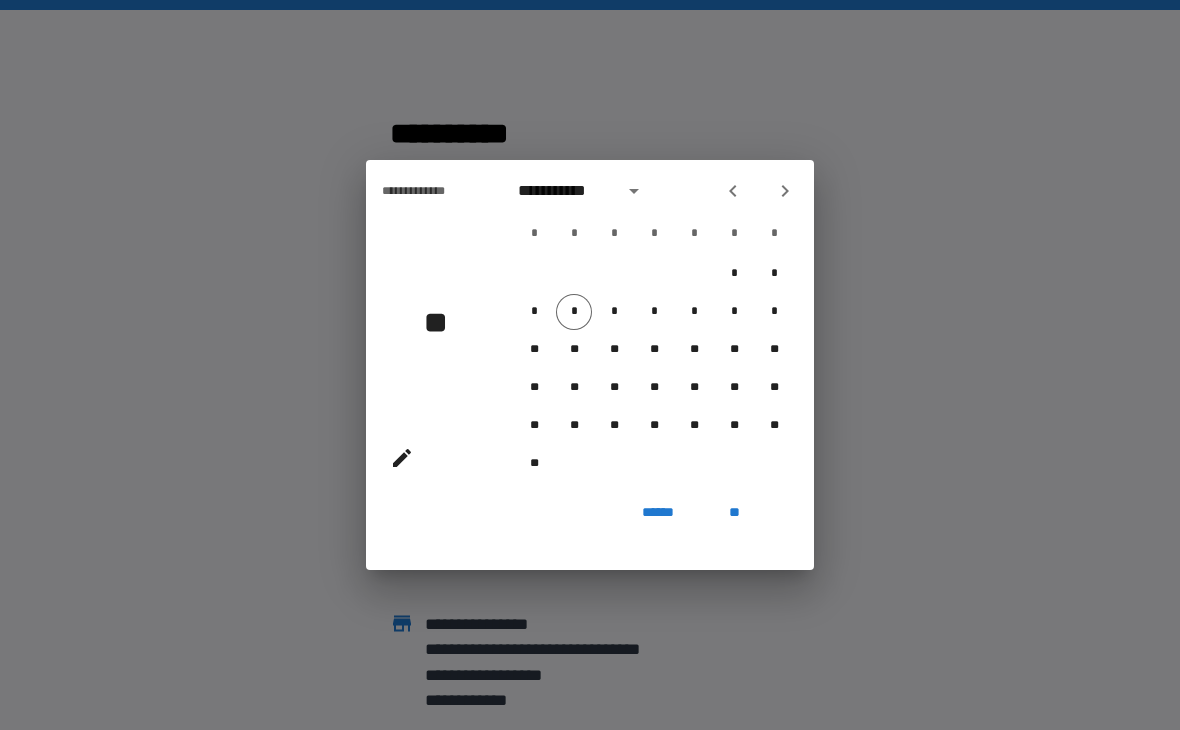 click 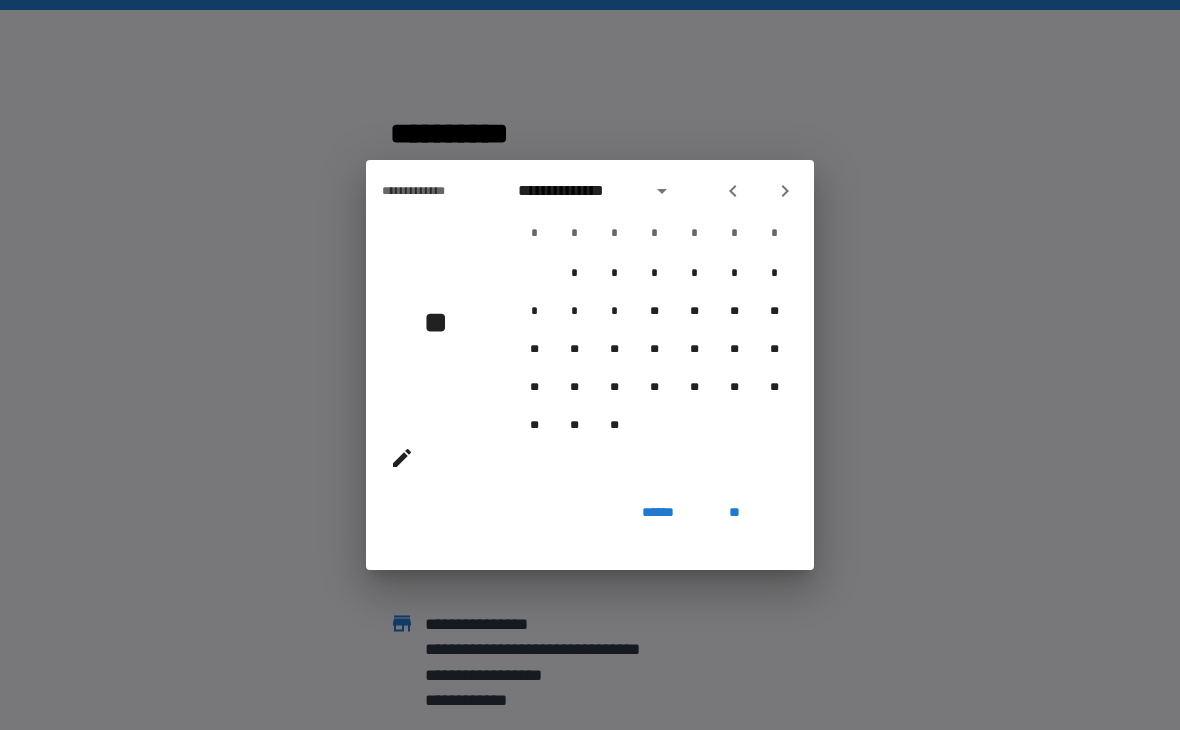 click 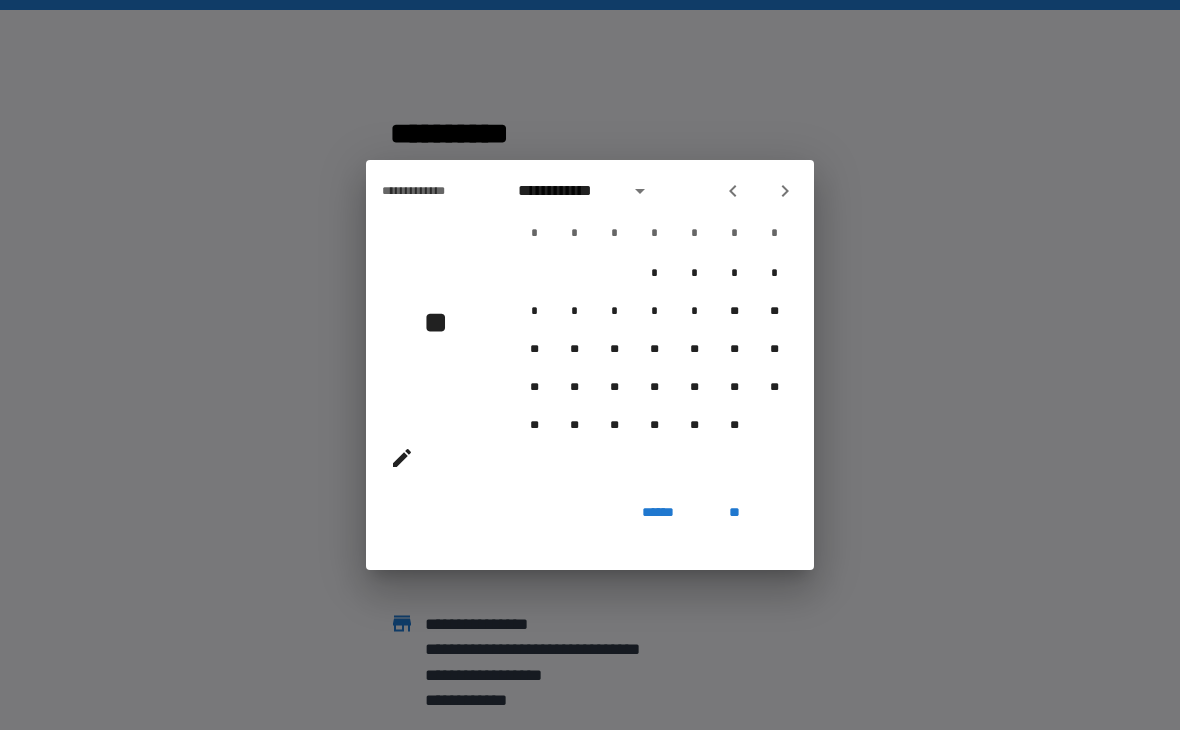 click 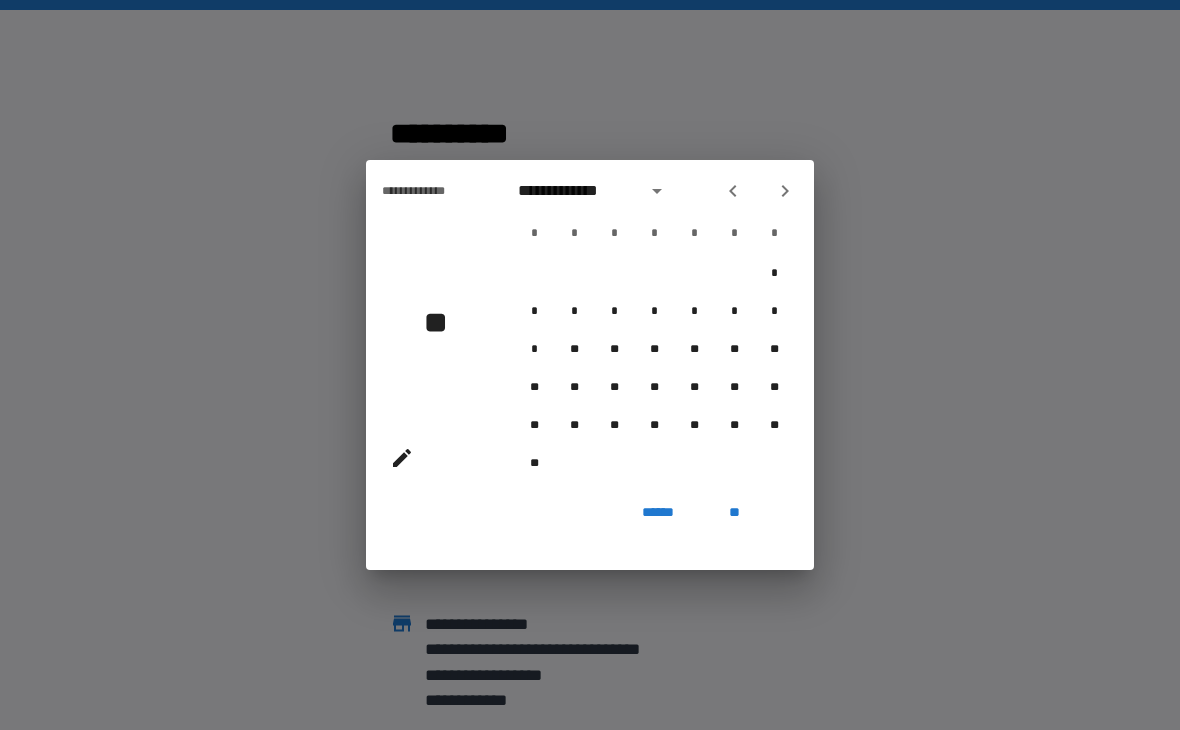 click 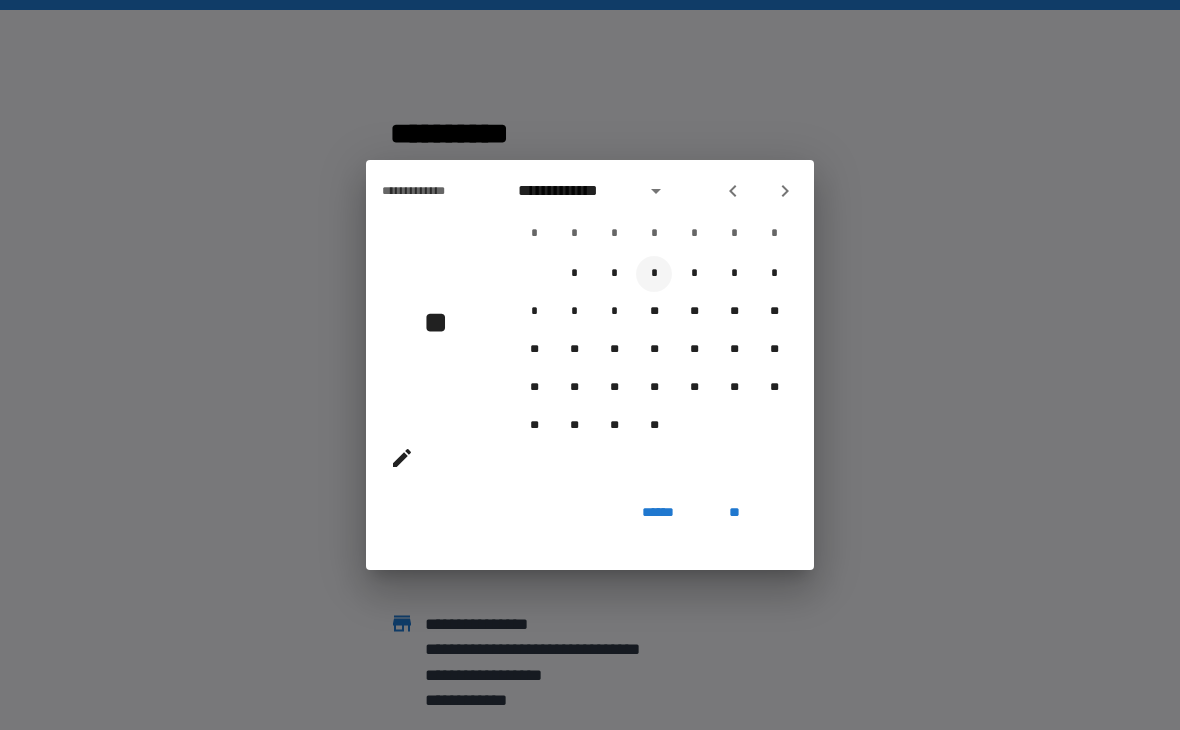 click on "*" at bounding box center (654, 274) 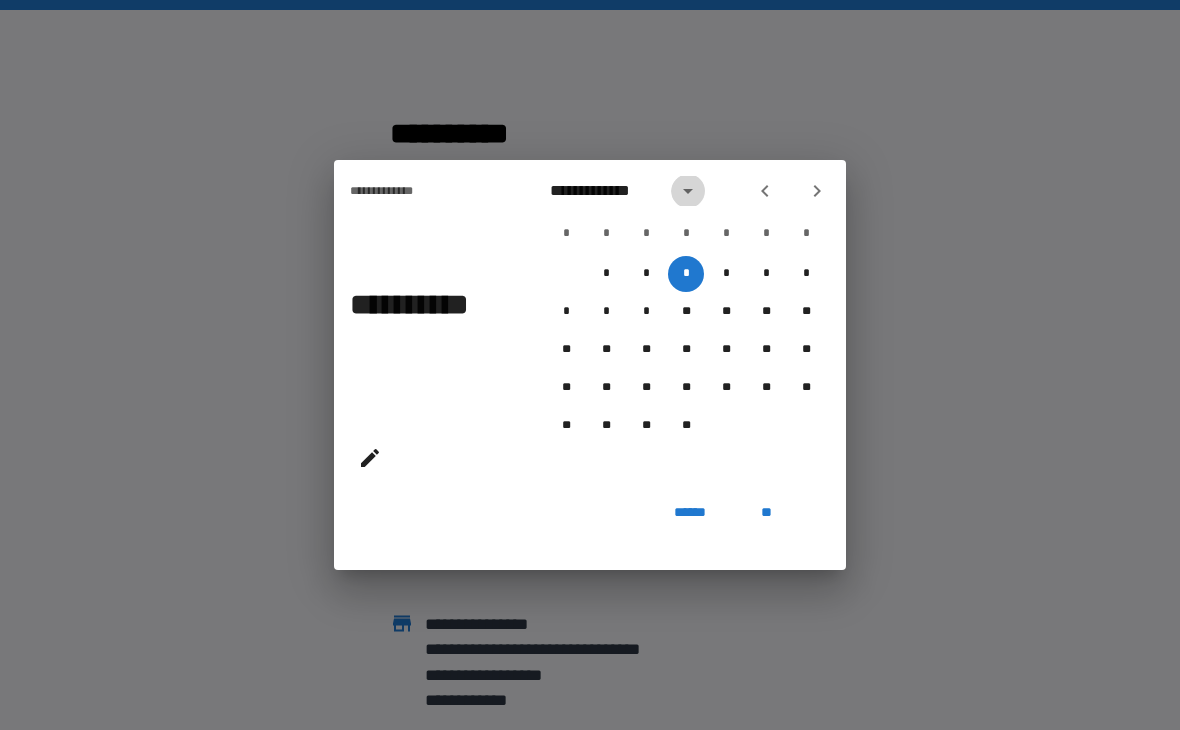 click at bounding box center (688, 191) 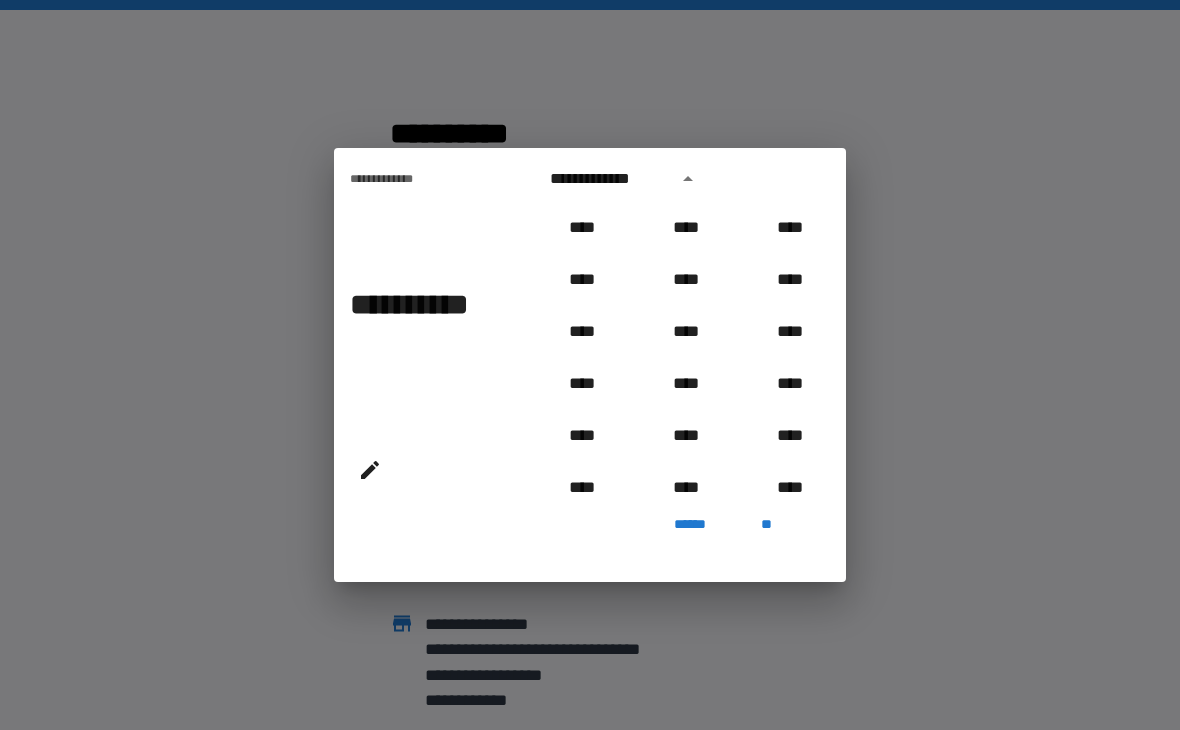 scroll, scrollTop: 2006, scrollLeft: 0, axis: vertical 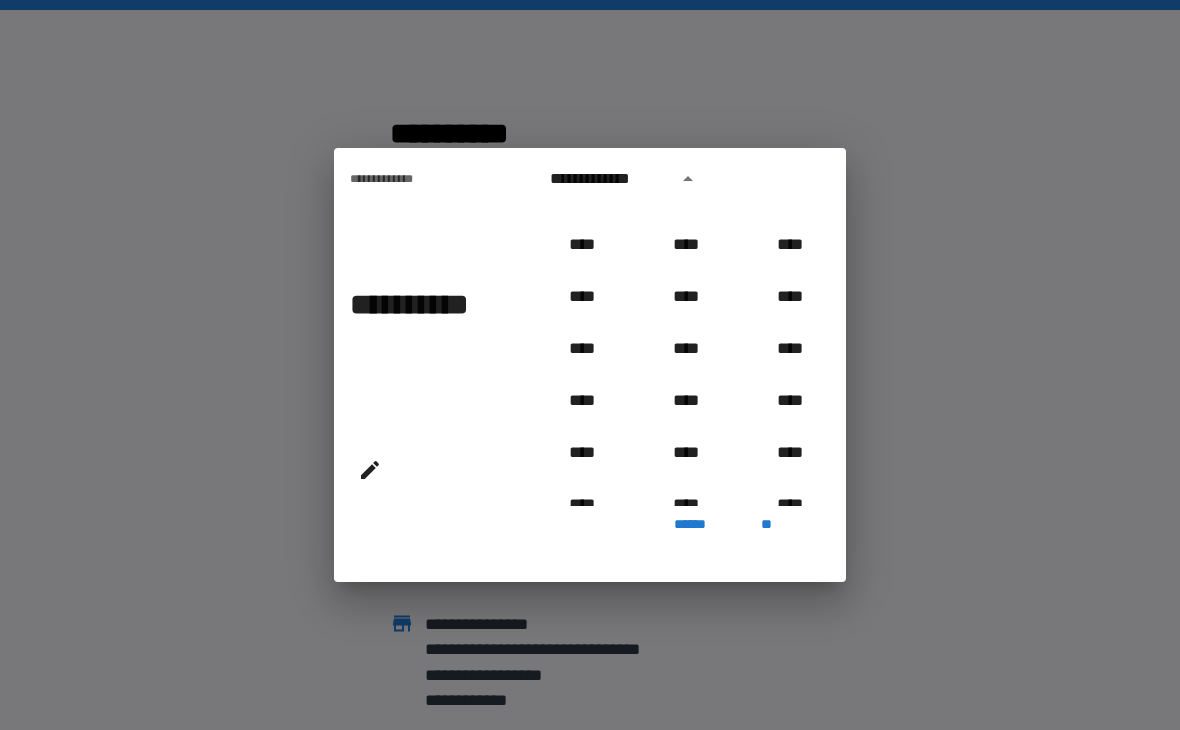 click on "**********" at bounding box center [590, 365] 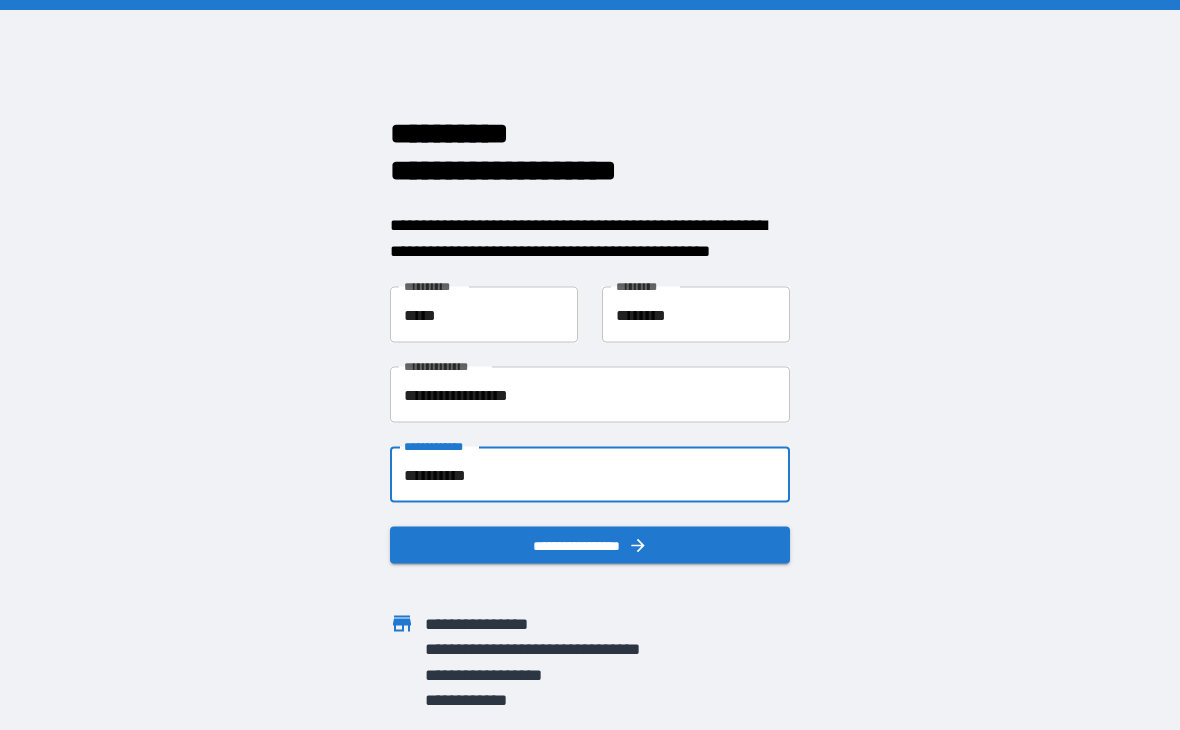 scroll, scrollTop: 263, scrollLeft: 0, axis: vertical 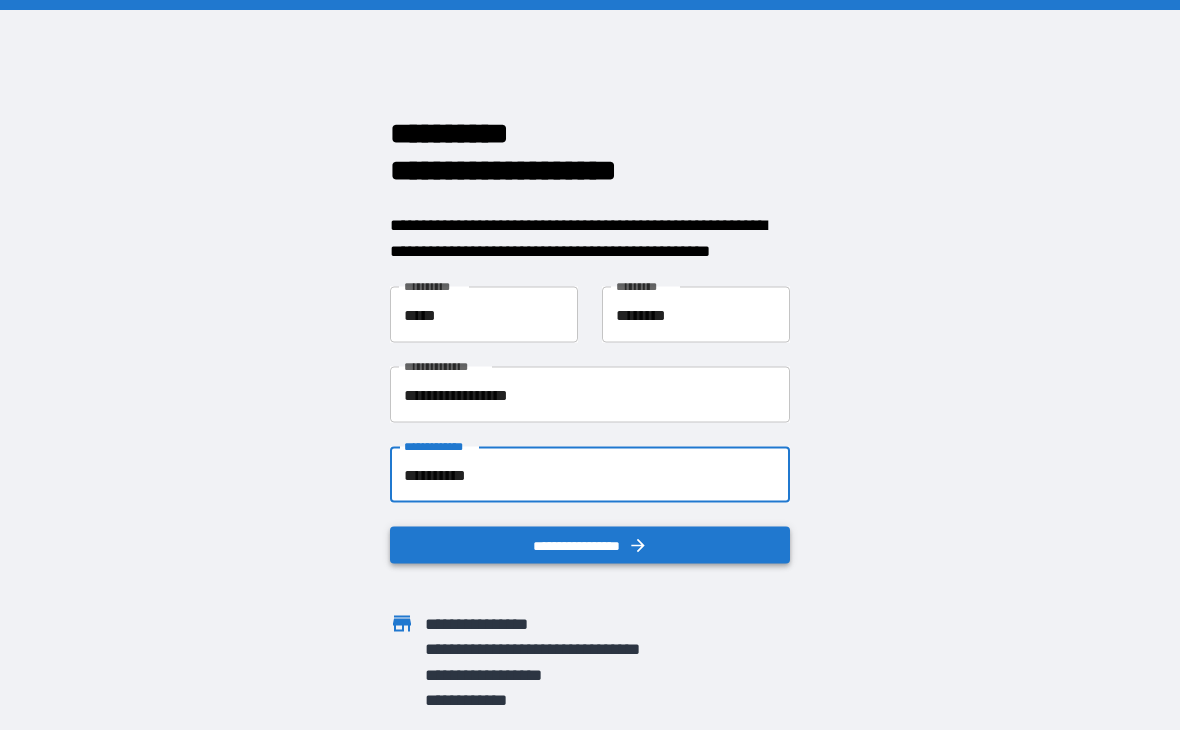 click on "**********" at bounding box center [590, 545] 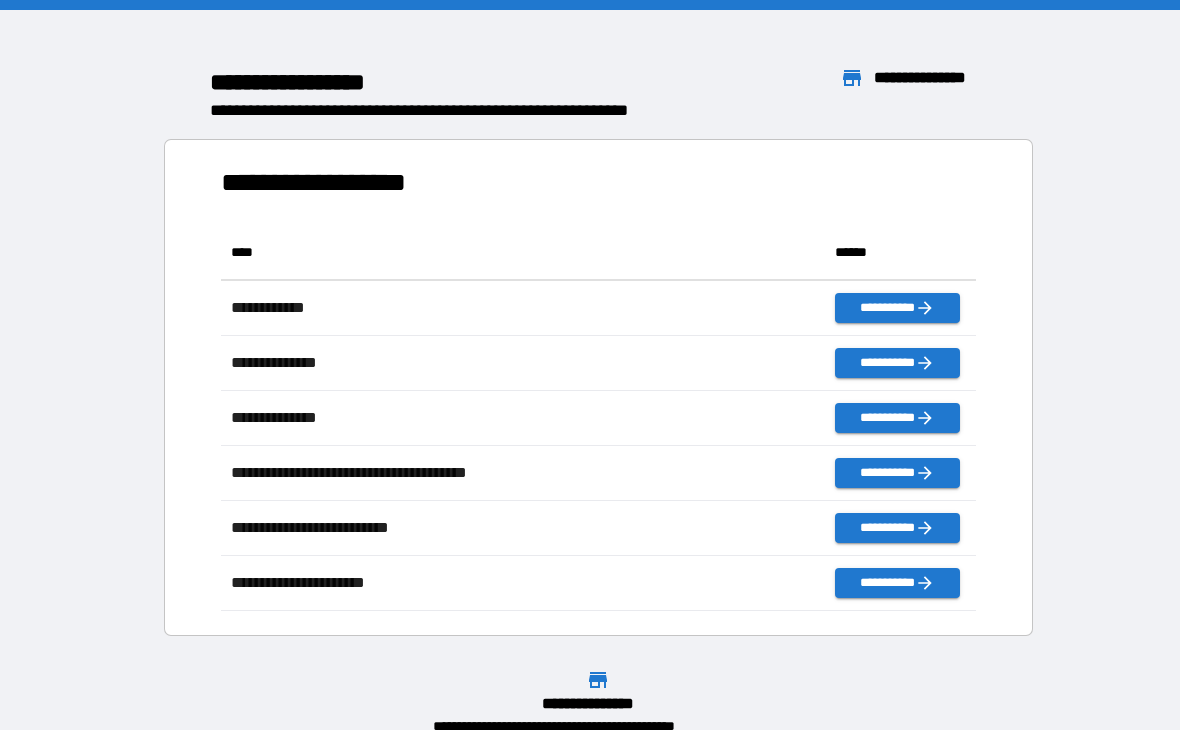 scroll, scrollTop: 386, scrollLeft: 755, axis: both 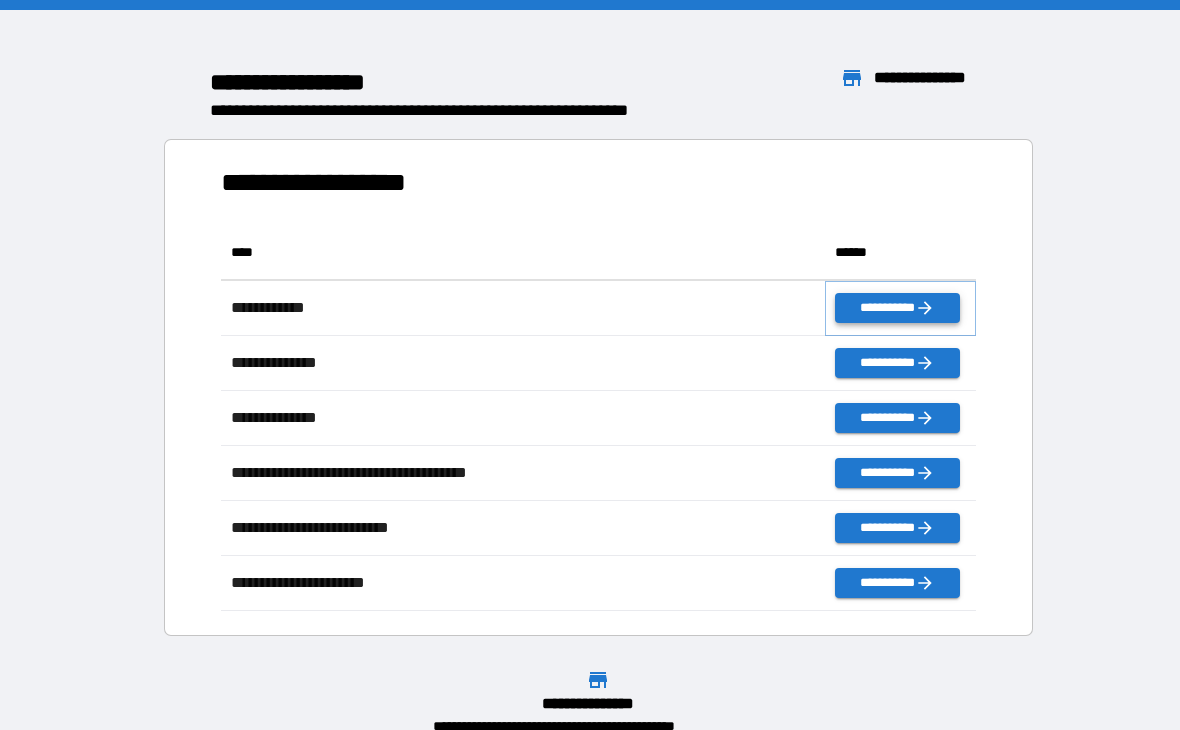 click on "**********" at bounding box center [897, 308] 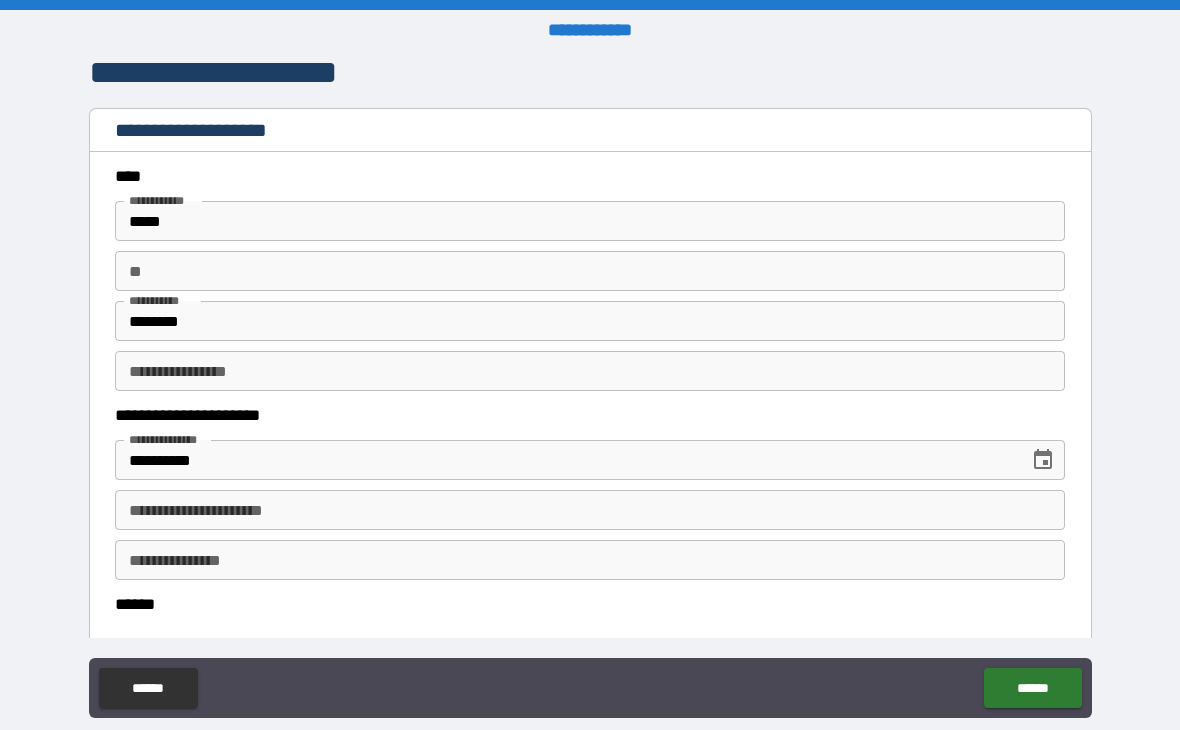 click on "**********" at bounding box center (590, 510) 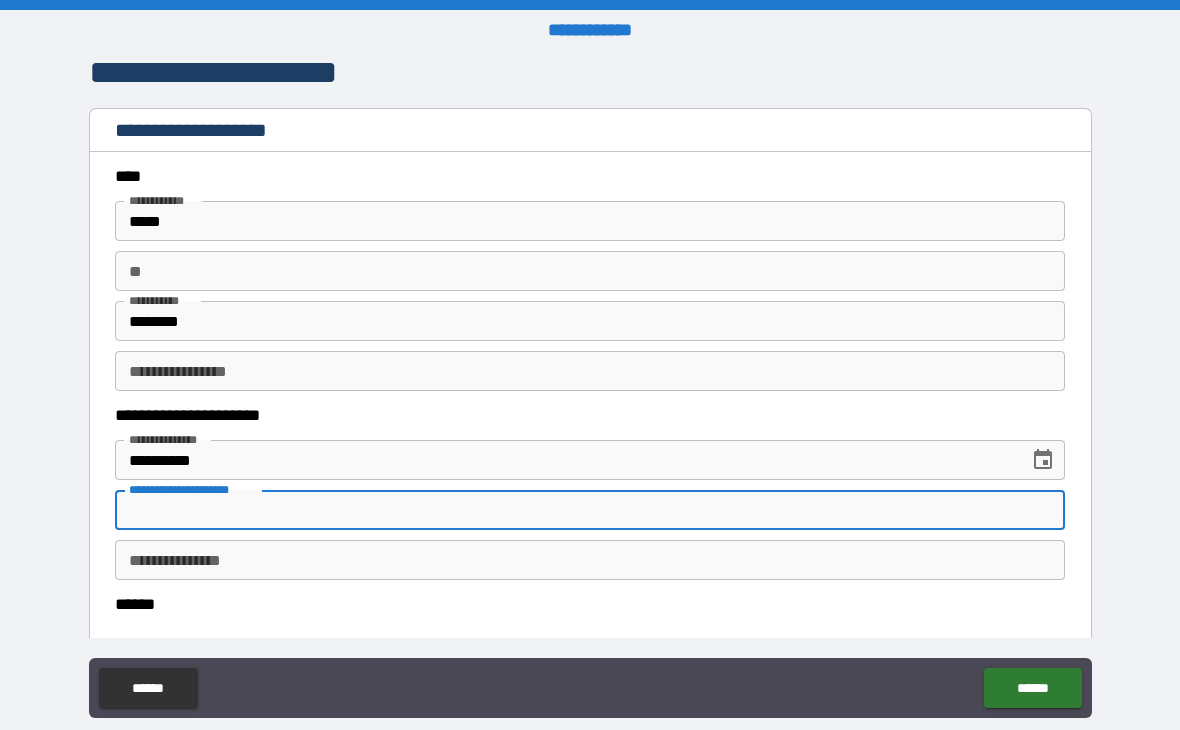 click on "**********" at bounding box center (590, 510) 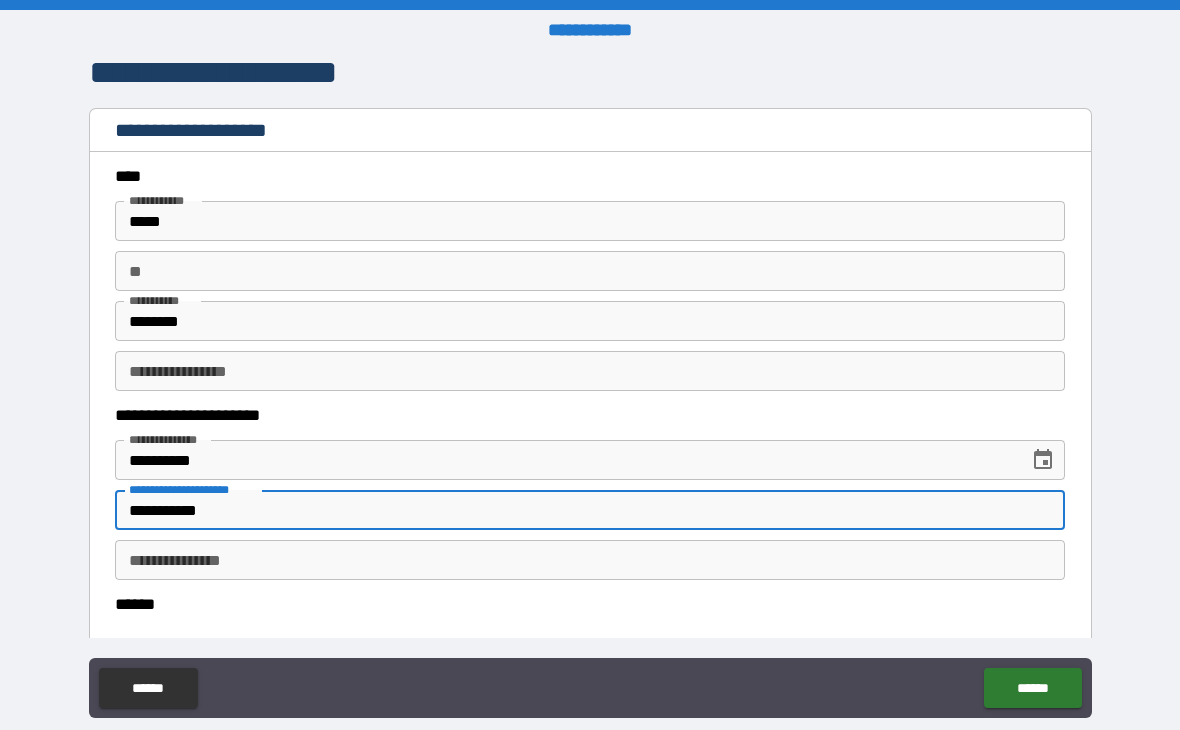 type on "**********" 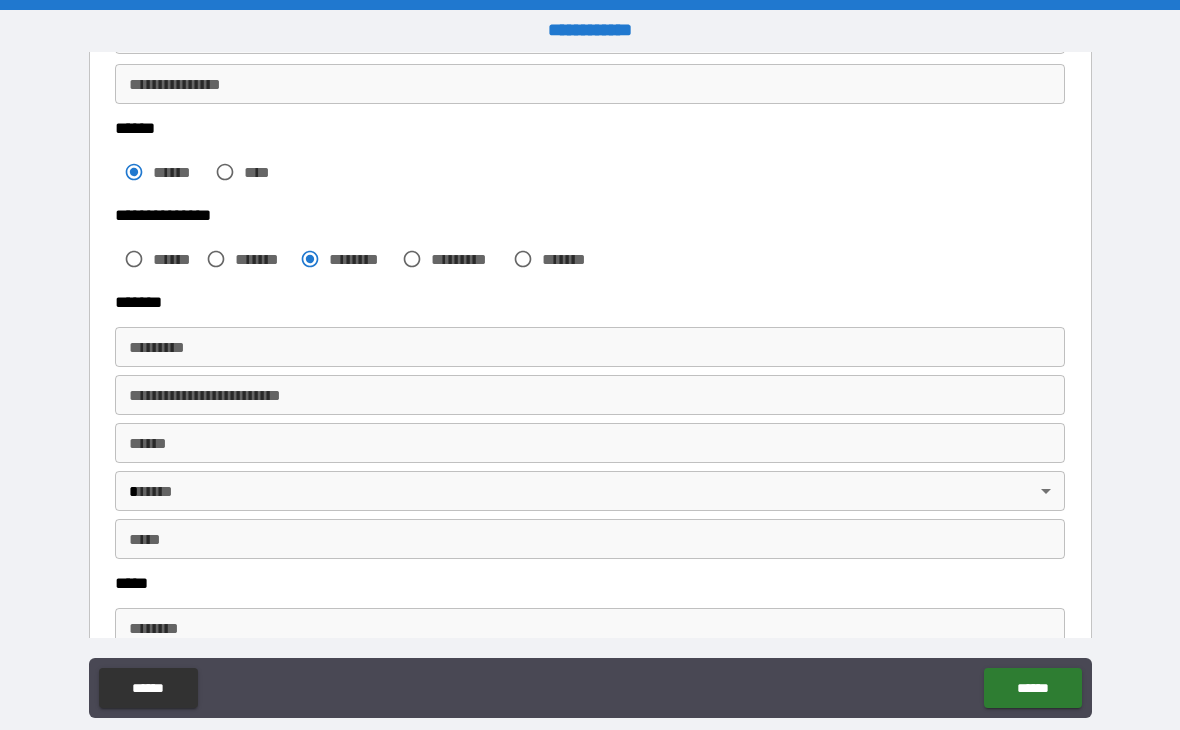 scroll, scrollTop: 498, scrollLeft: 0, axis: vertical 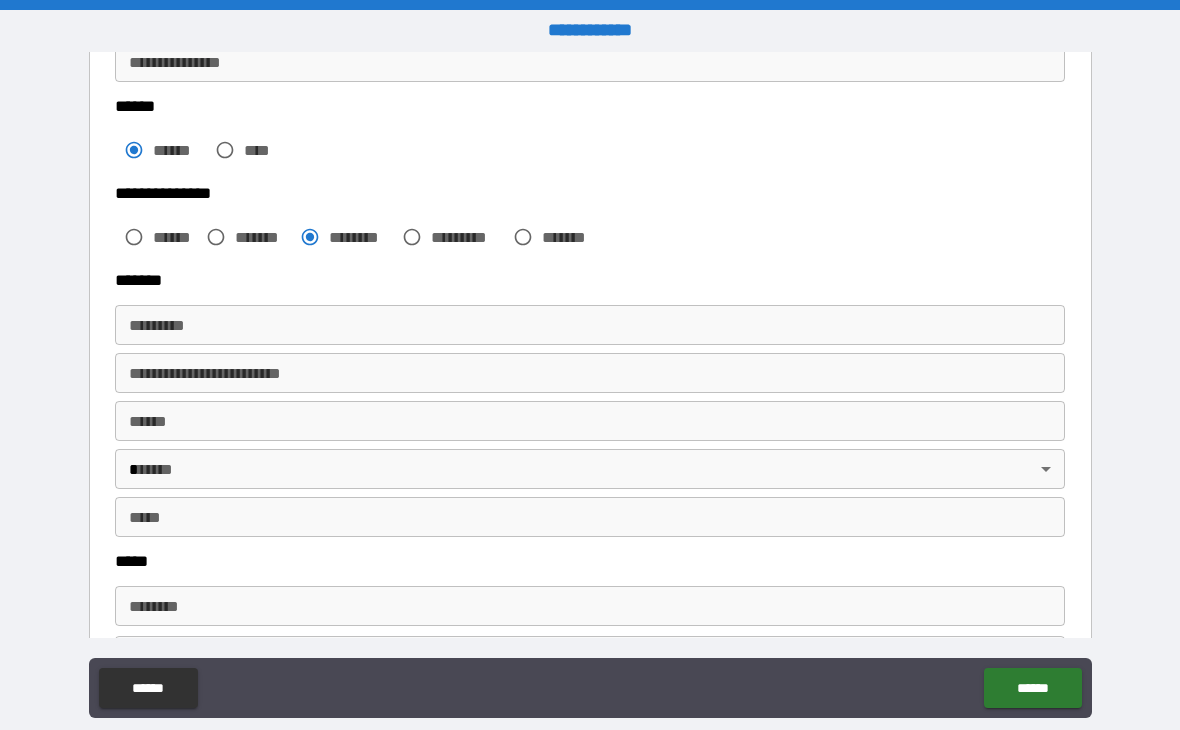 click on "*******   *" at bounding box center (590, 325) 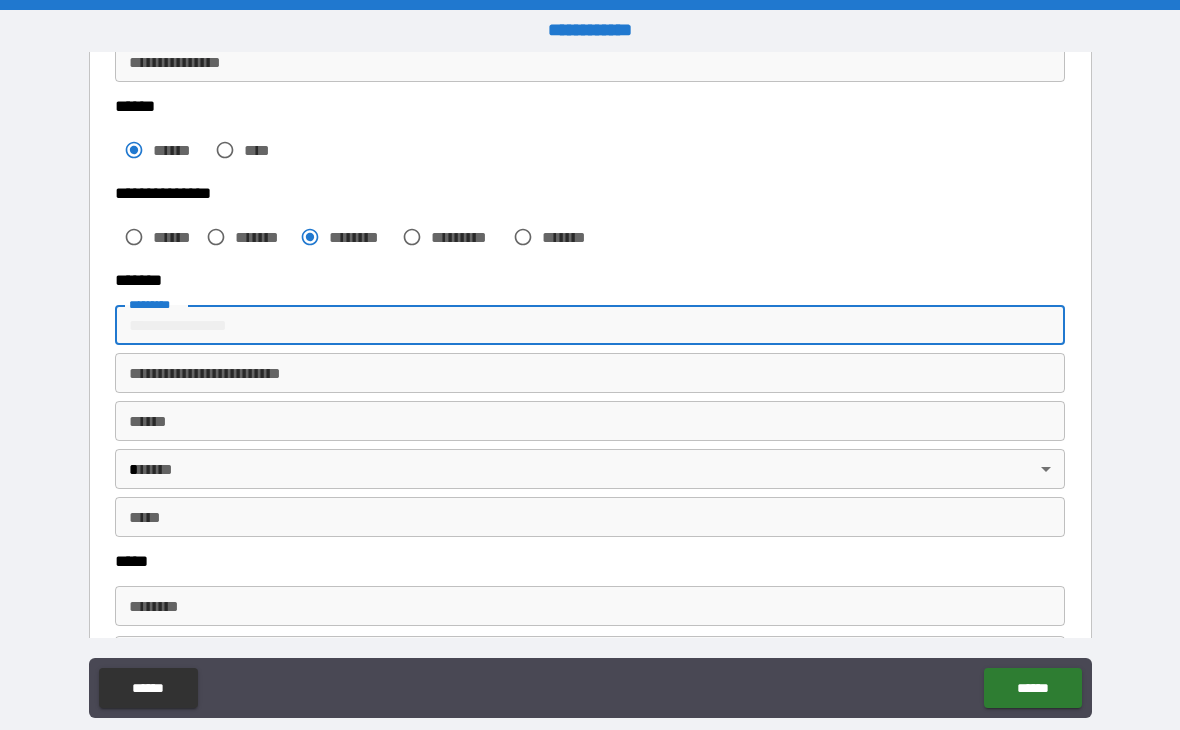 type on "**********" 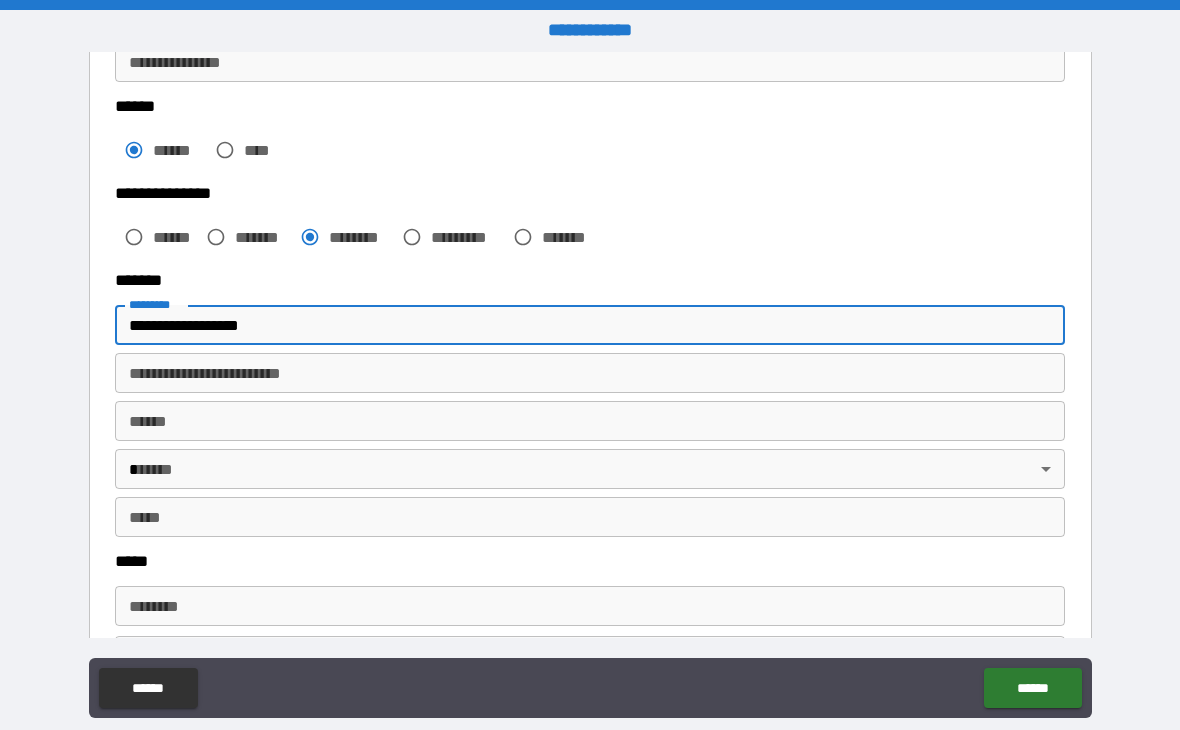 type on "*****" 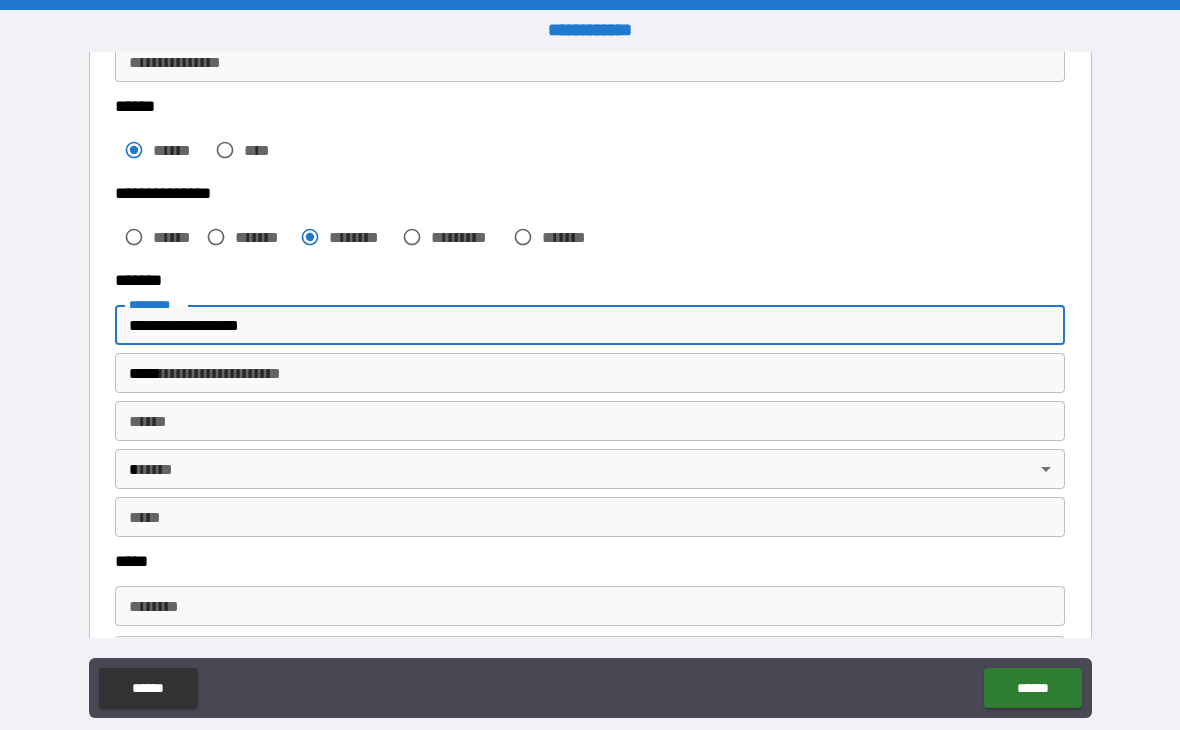type on "**********" 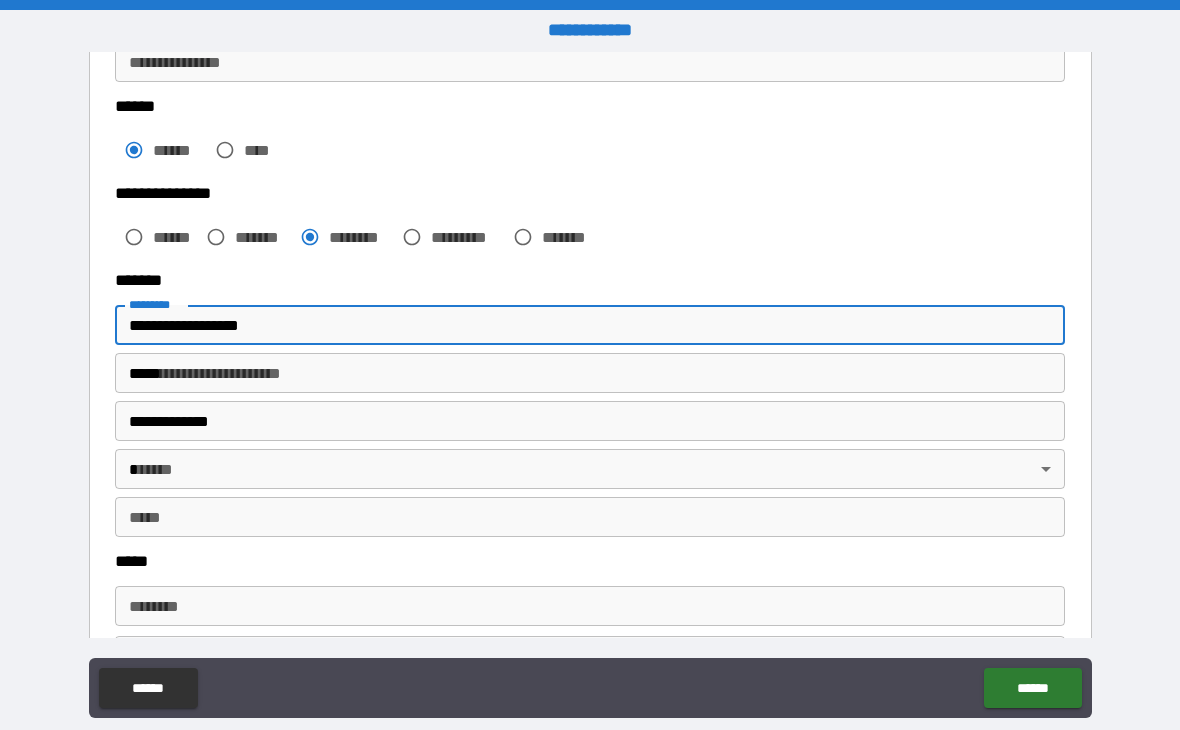 type on "**" 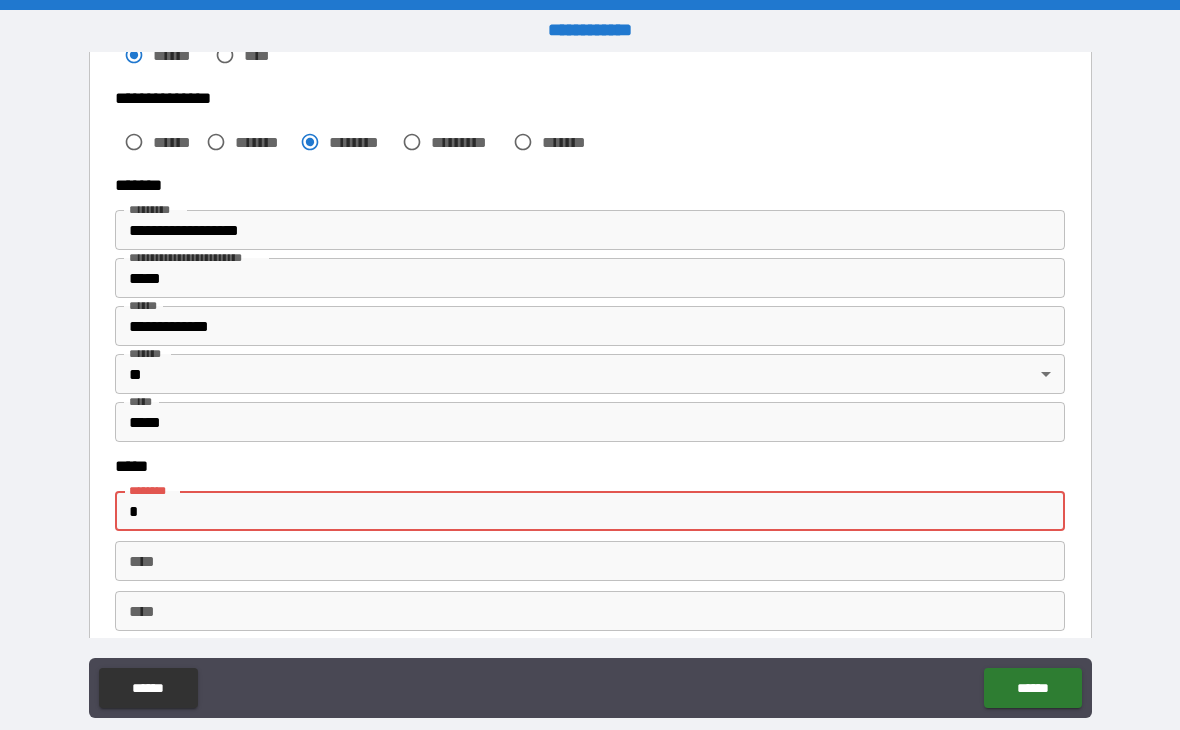 scroll, scrollTop: 603, scrollLeft: 0, axis: vertical 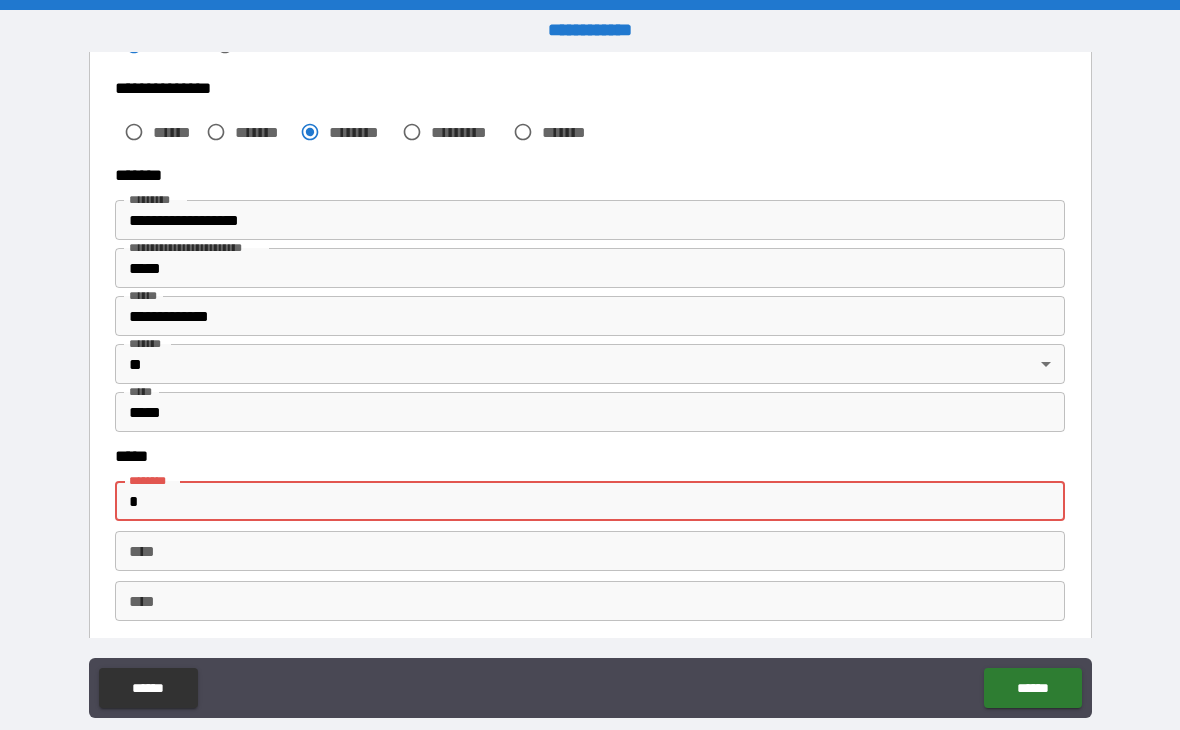 type on "**********" 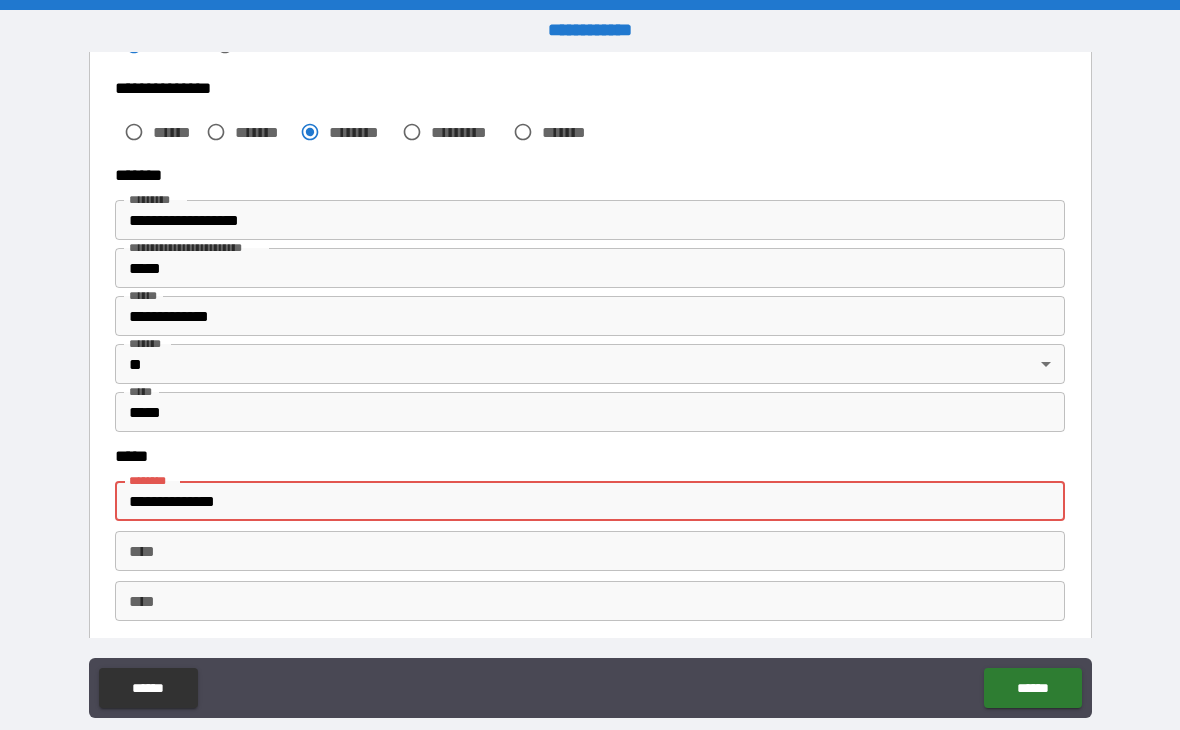 type on "*" 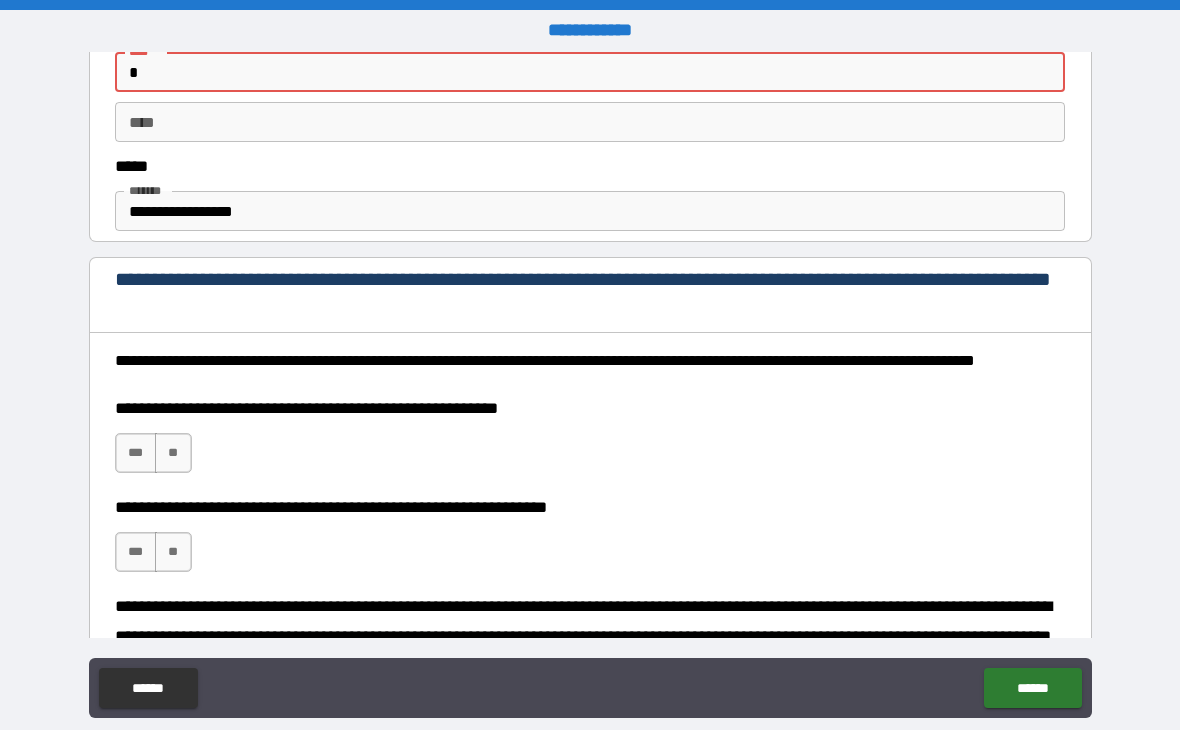 scroll, scrollTop: 1084, scrollLeft: 0, axis: vertical 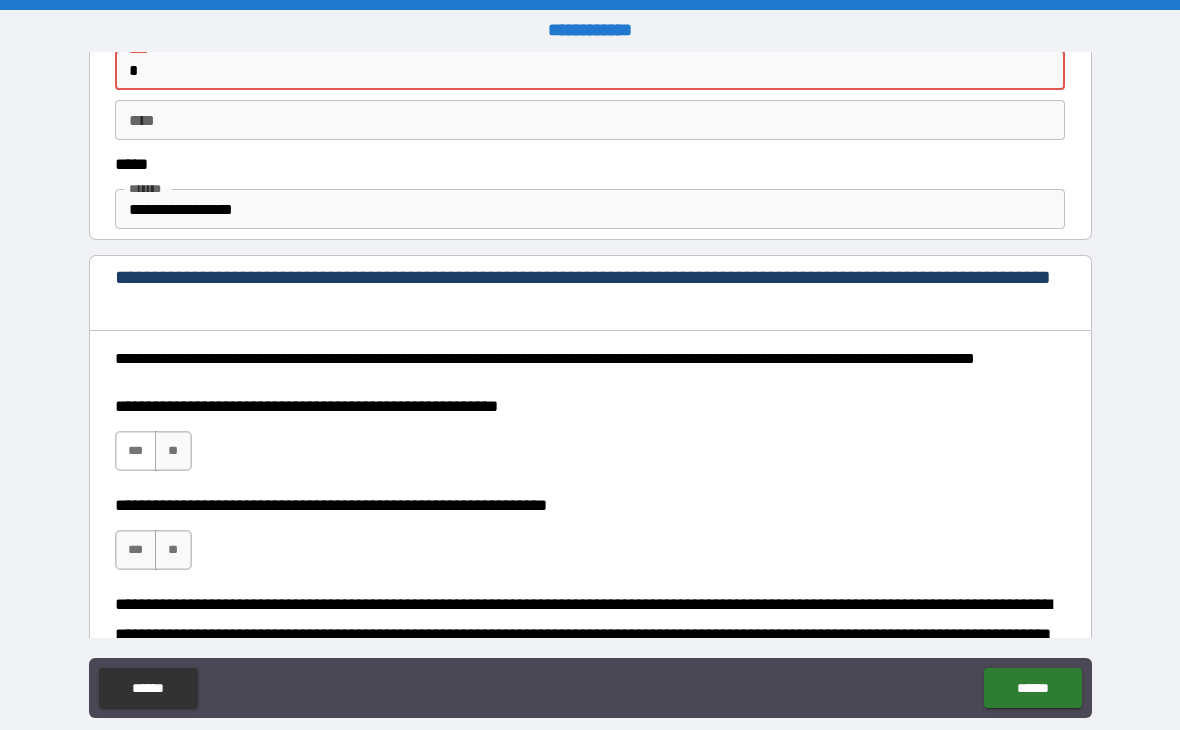 click on "***" at bounding box center [136, 451] 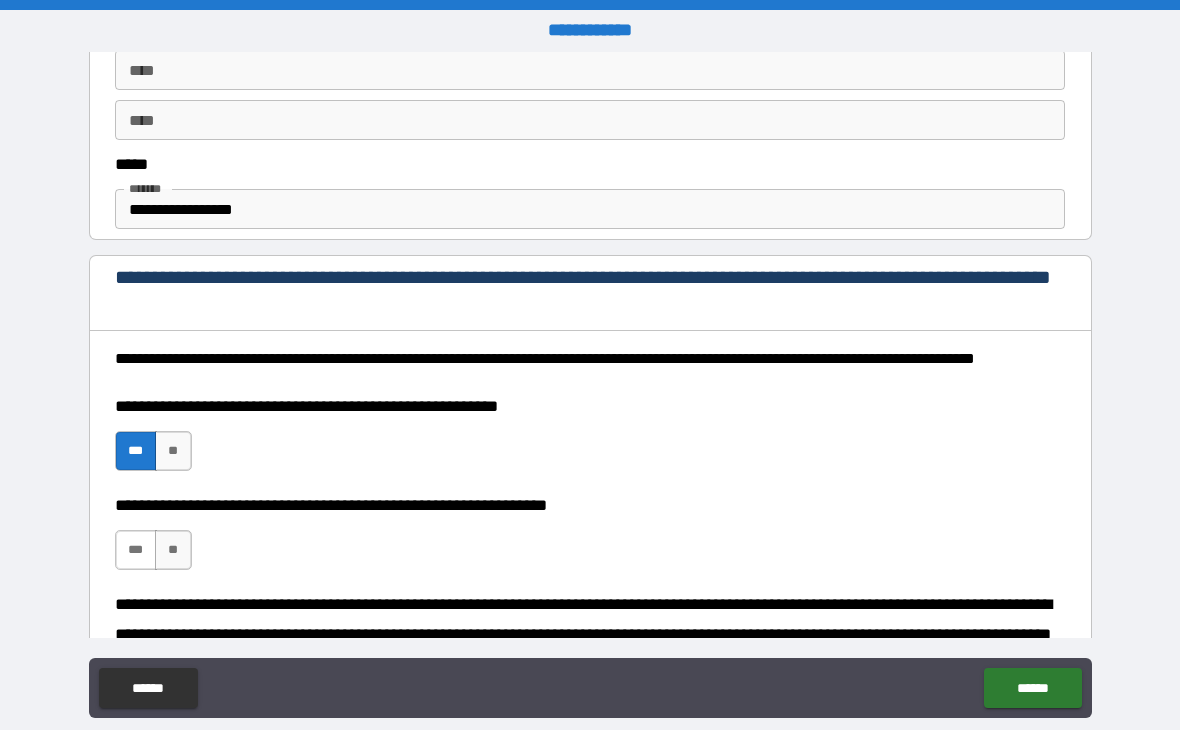 click on "***" at bounding box center [136, 550] 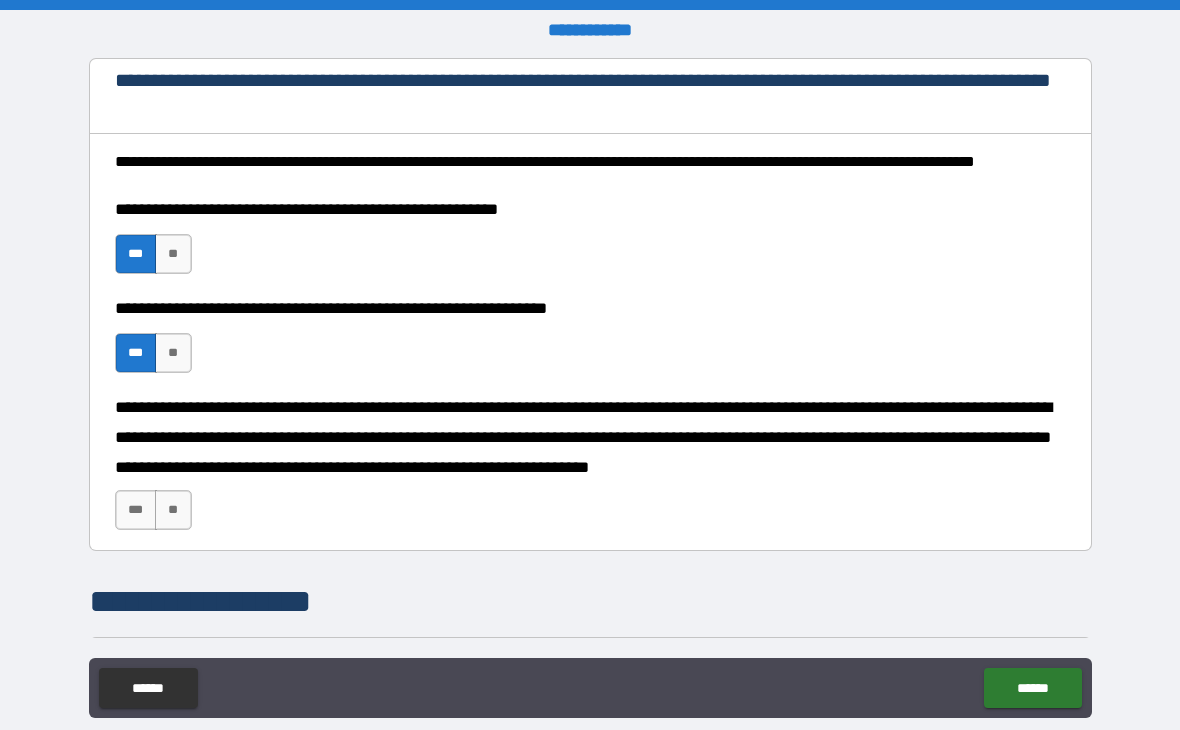 scroll, scrollTop: 1282, scrollLeft: 0, axis: vertical 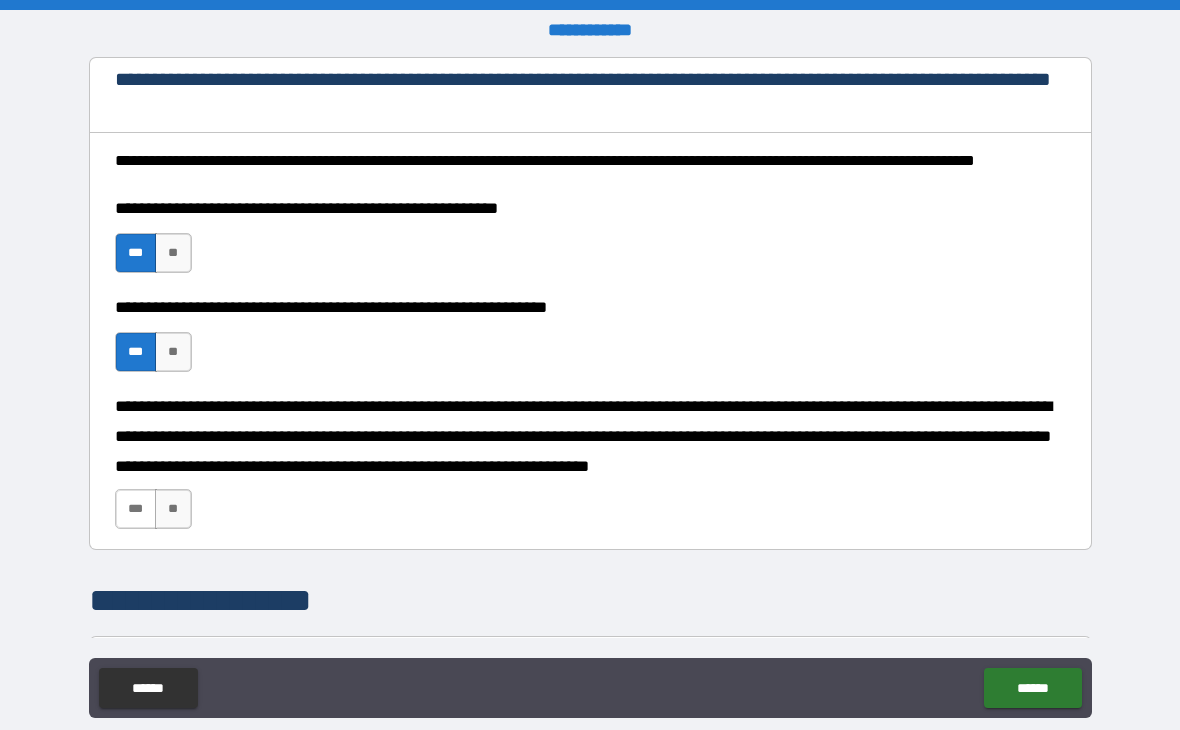 click on "***" at bounding box center [136, 509] 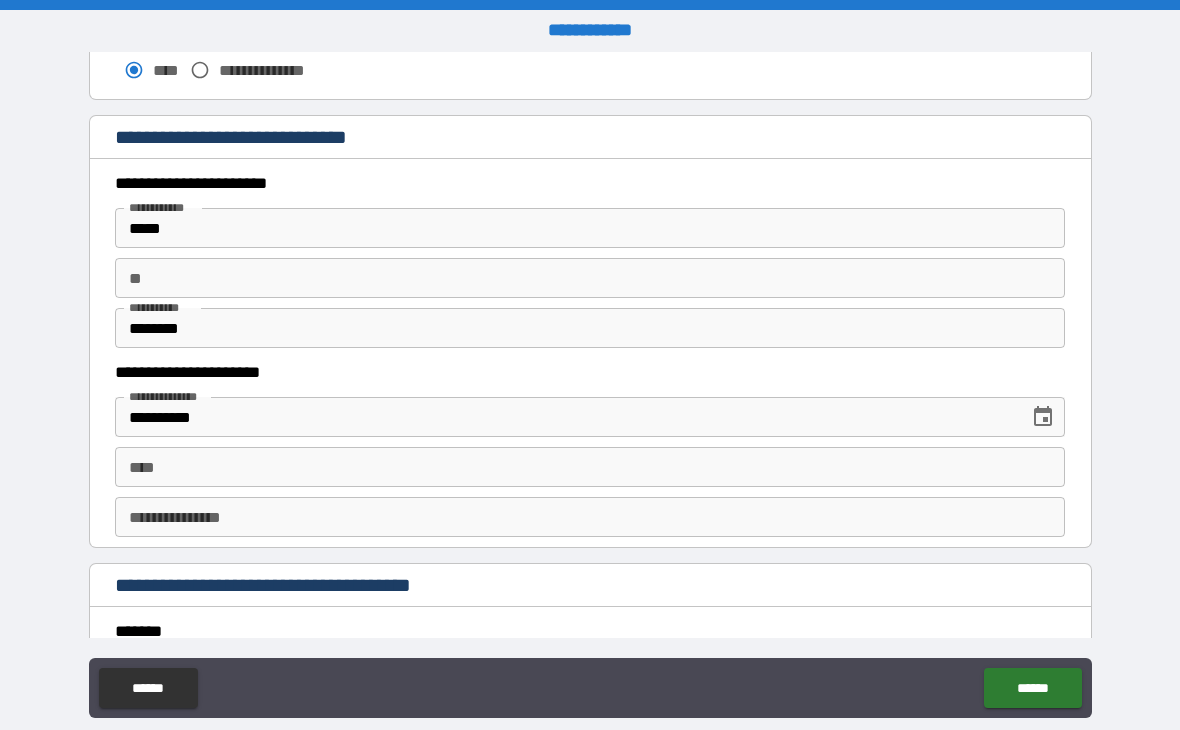 scroll, scrollTop: 1961, scrollLeft: 0, axis: vertical 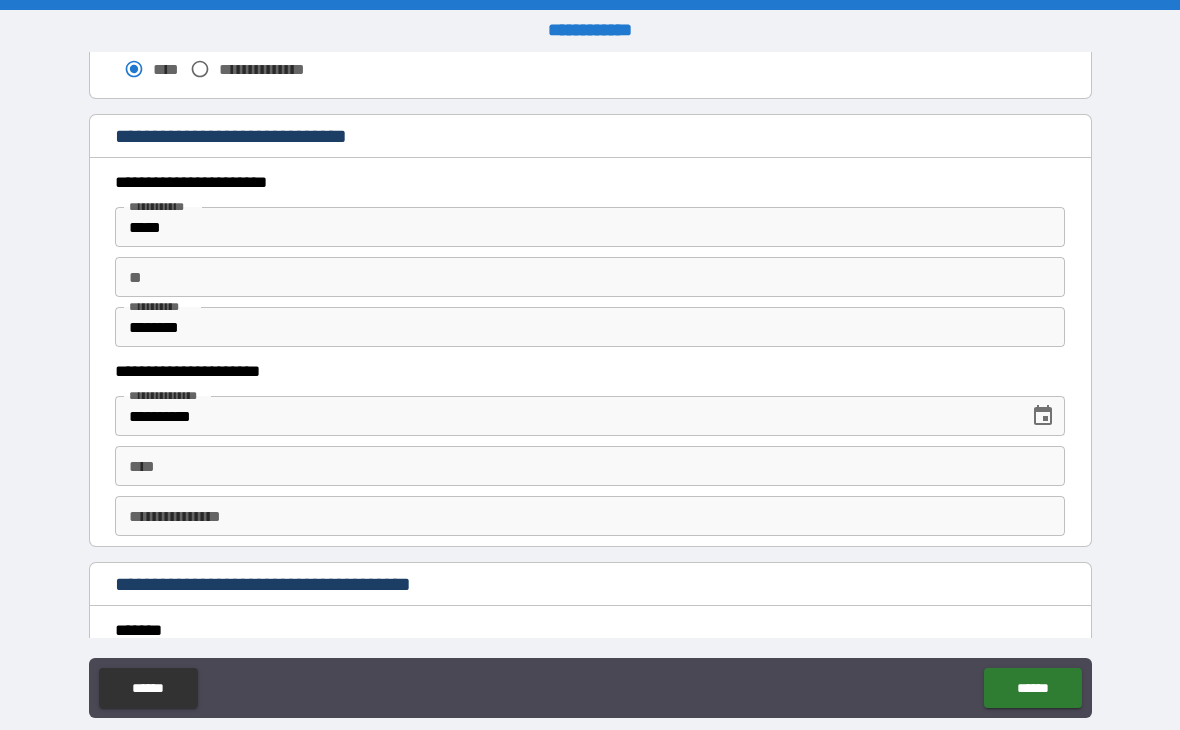 click on "****" at bounding box center [590, 466] 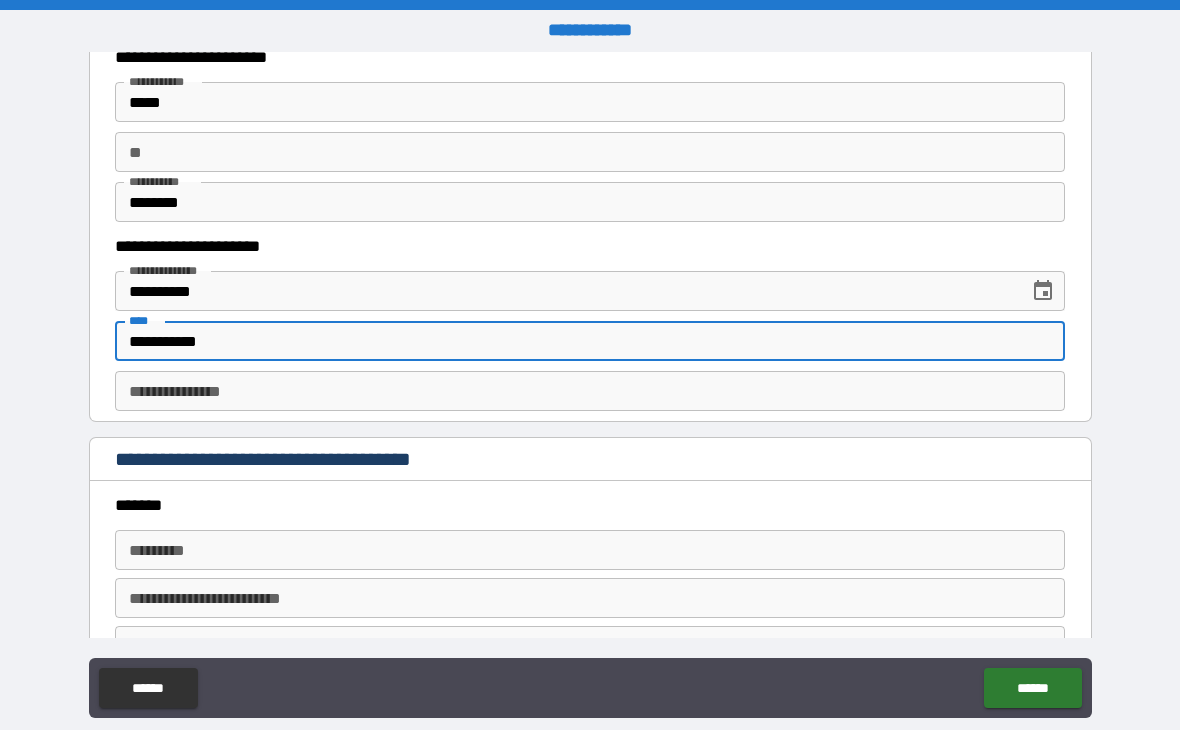 scroll, scrollTop: 2091, scrollLeft: 0, axis: vertical 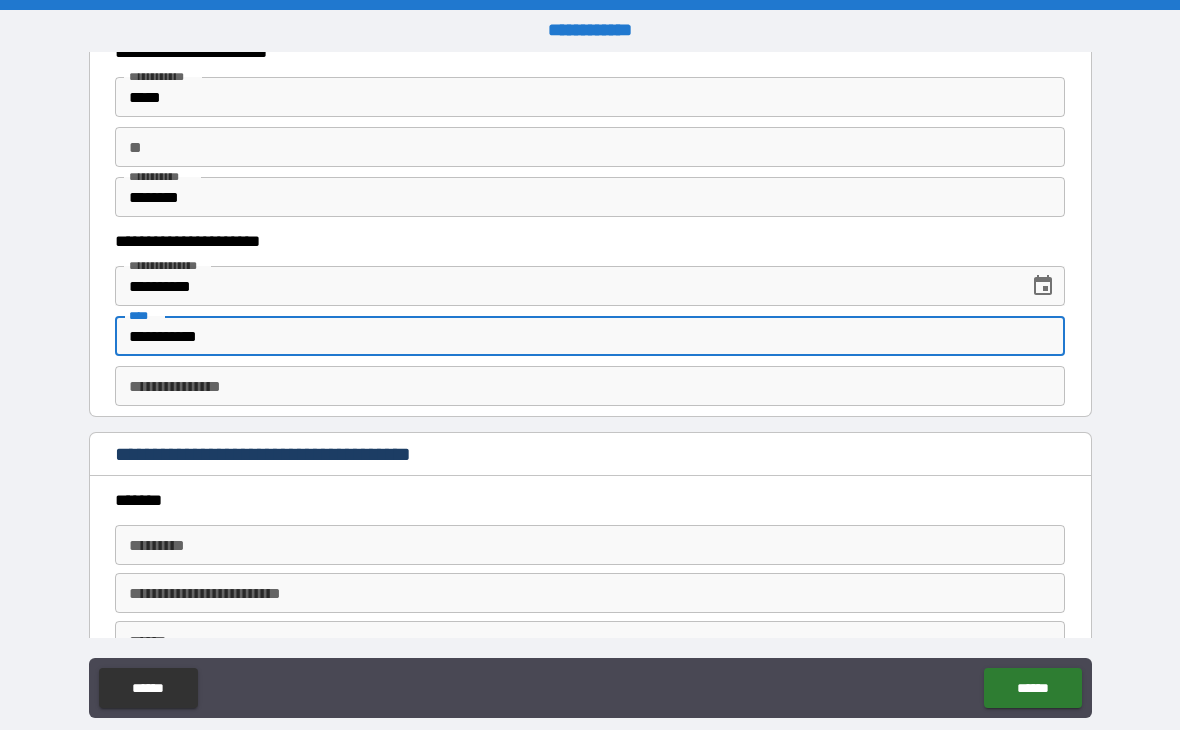 type on "**********" 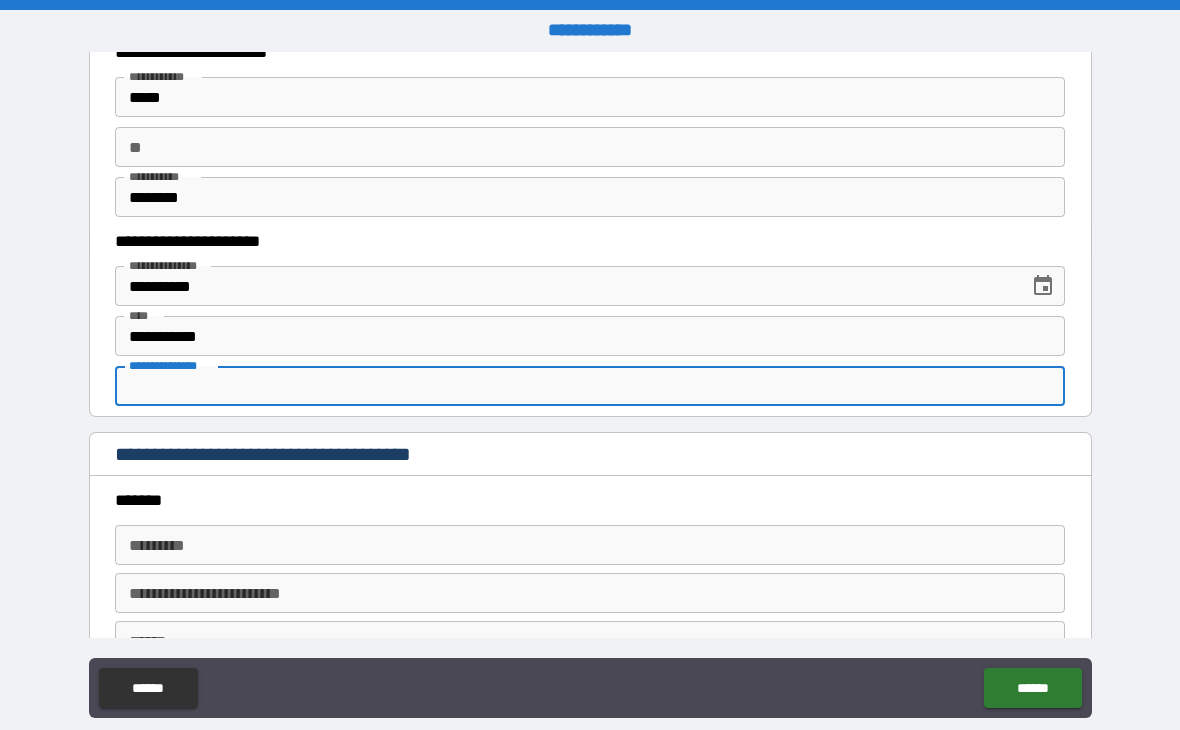 click on "**********" at bounding box center [590, 388] 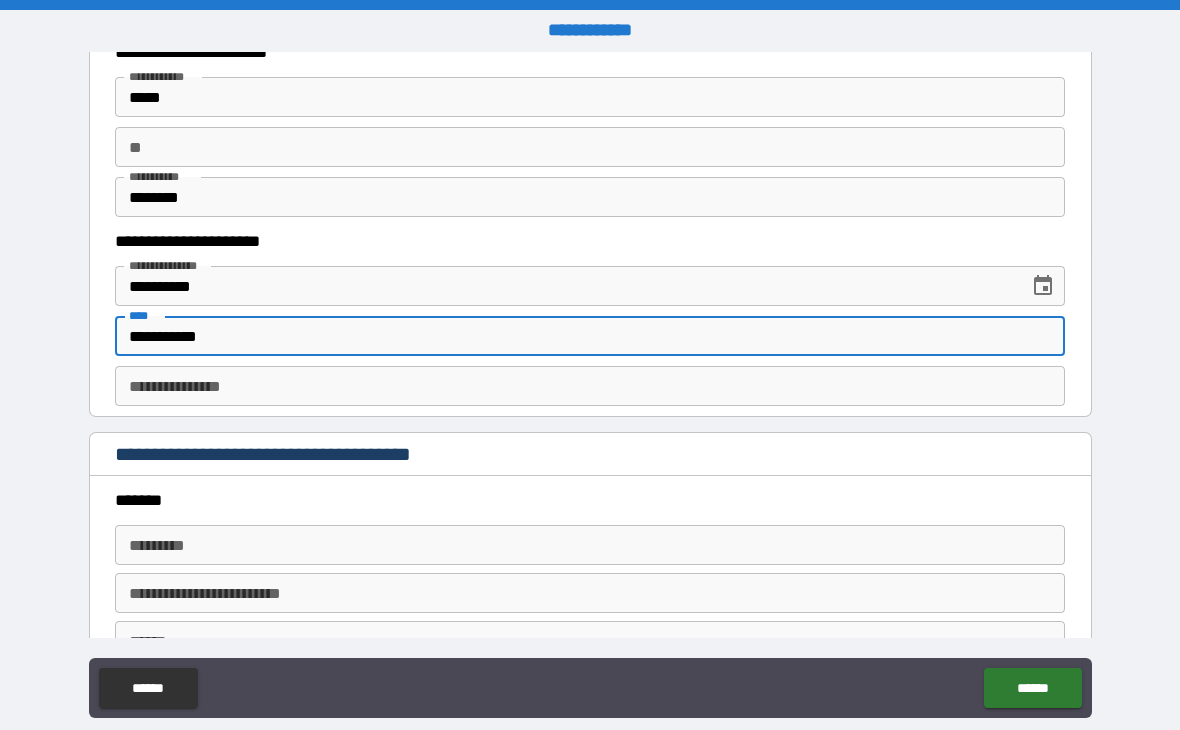 click on "**********" at bounding box center [590, 386] 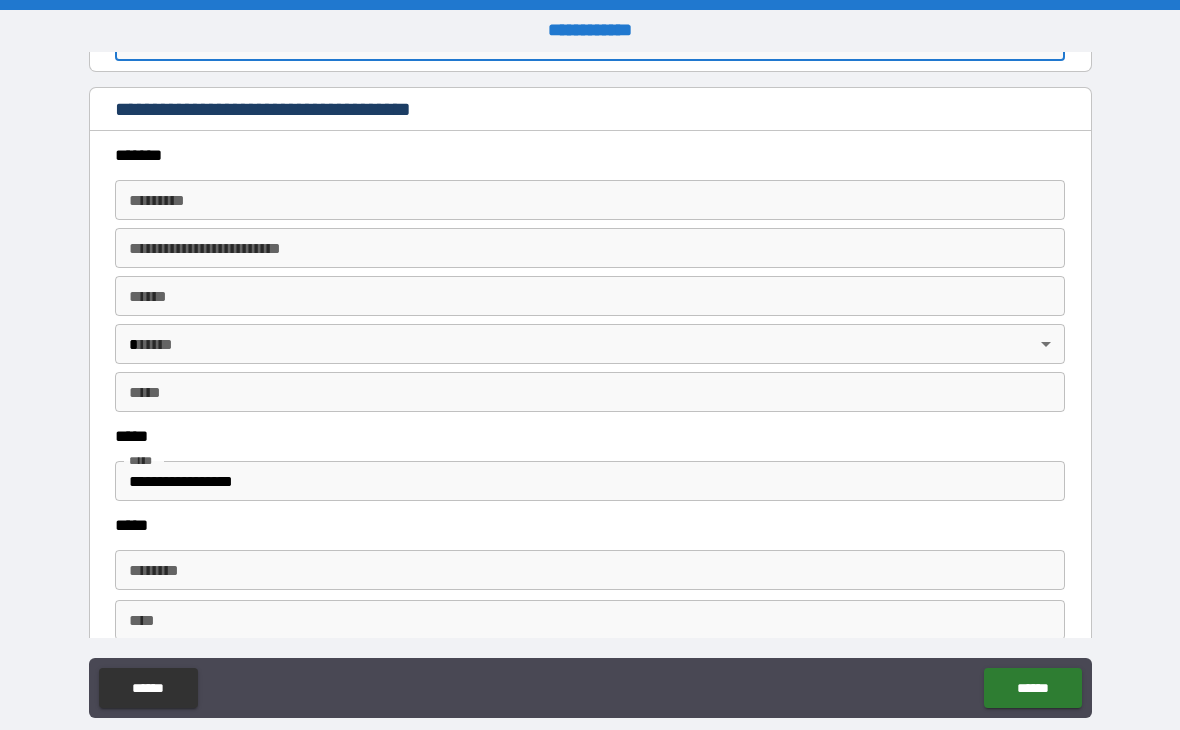 scroll, scrollTop: 2437, scrollLeft: 0, axis: vertical 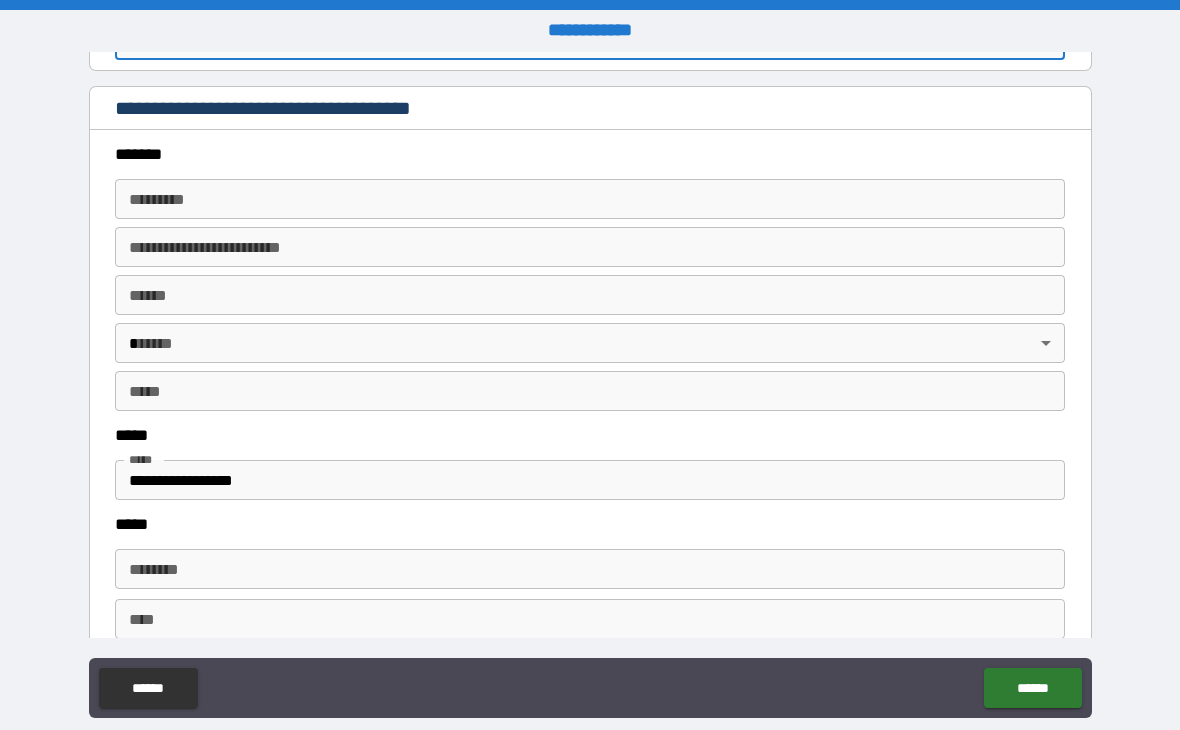 type on "*********" 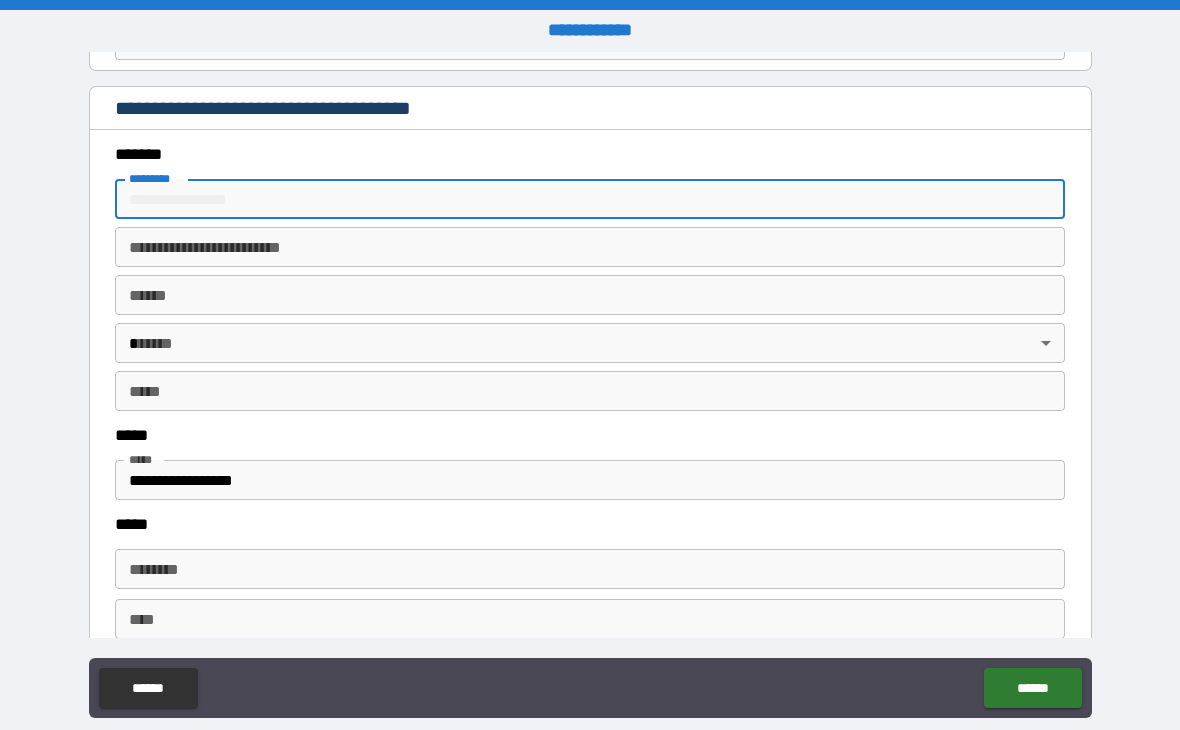 type on "**********" 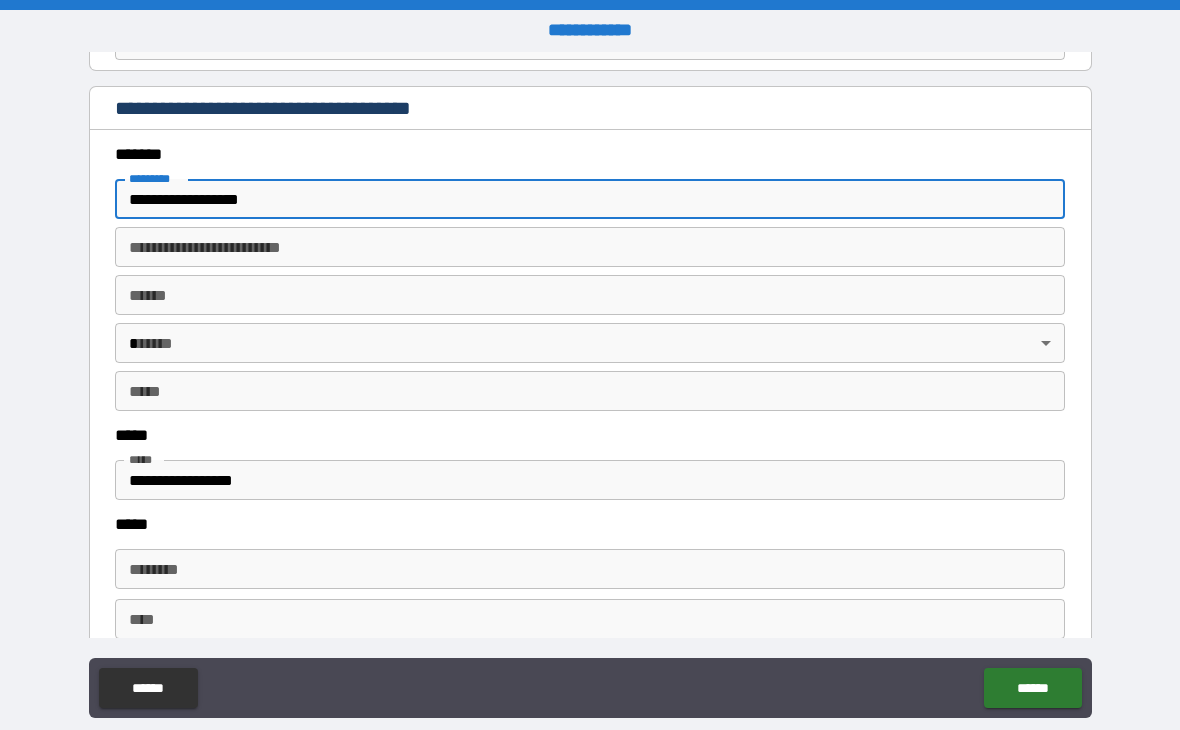 type on "*****" 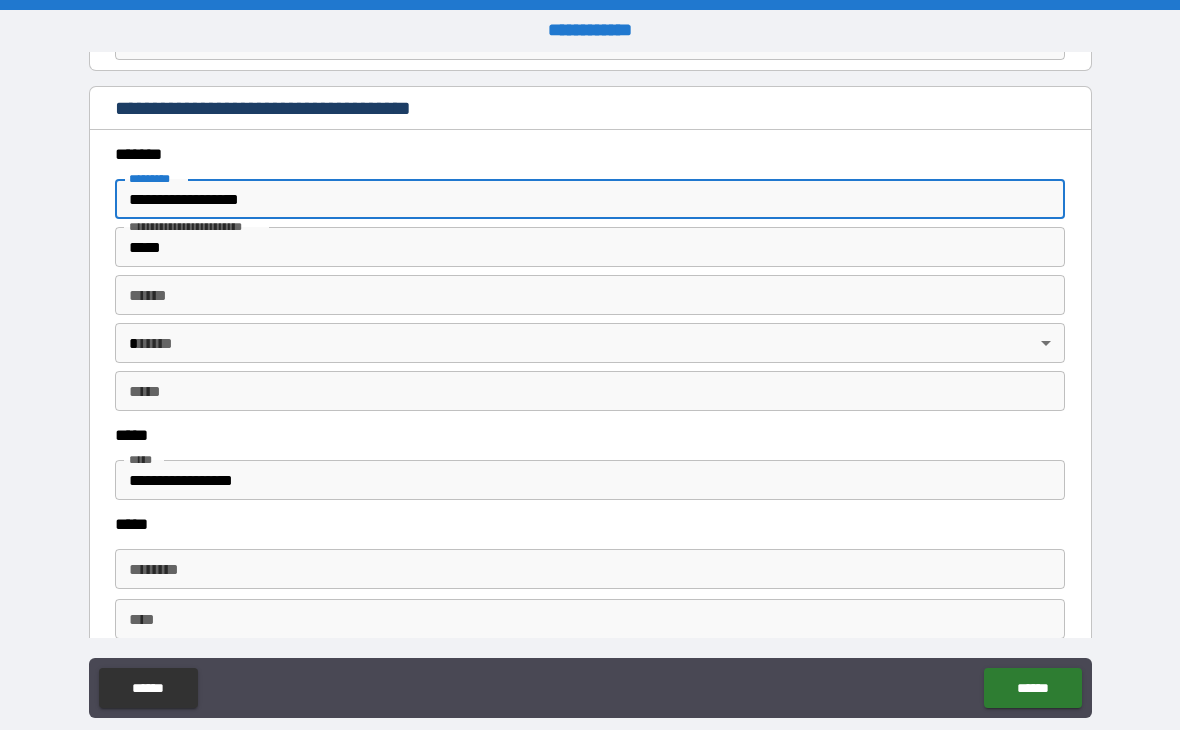 type on "**********" 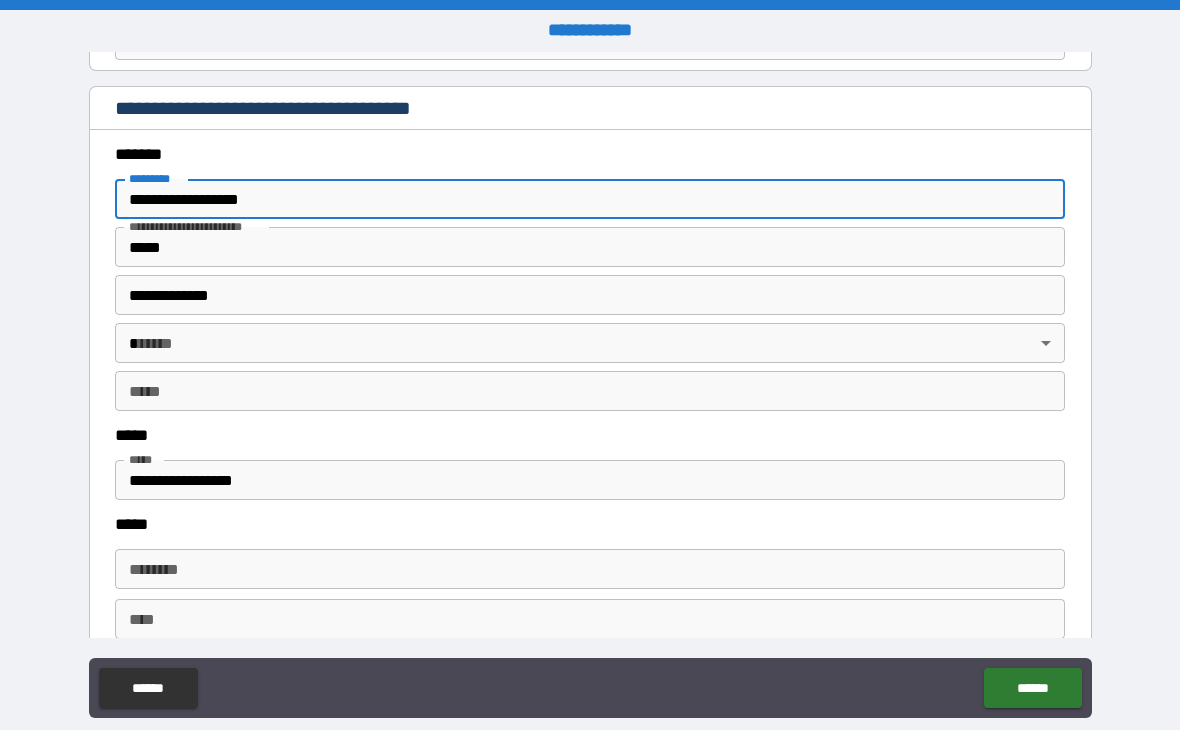 type on "**" 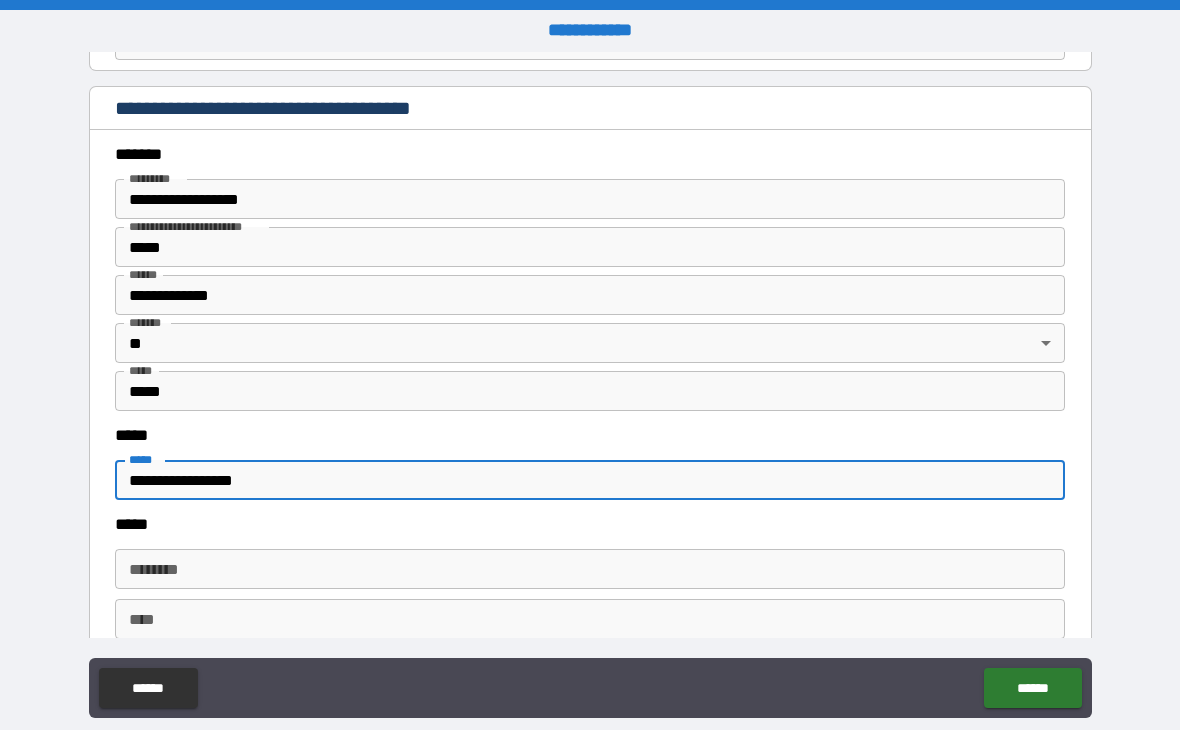 click on "******   *" at bounding box center [590, 569] 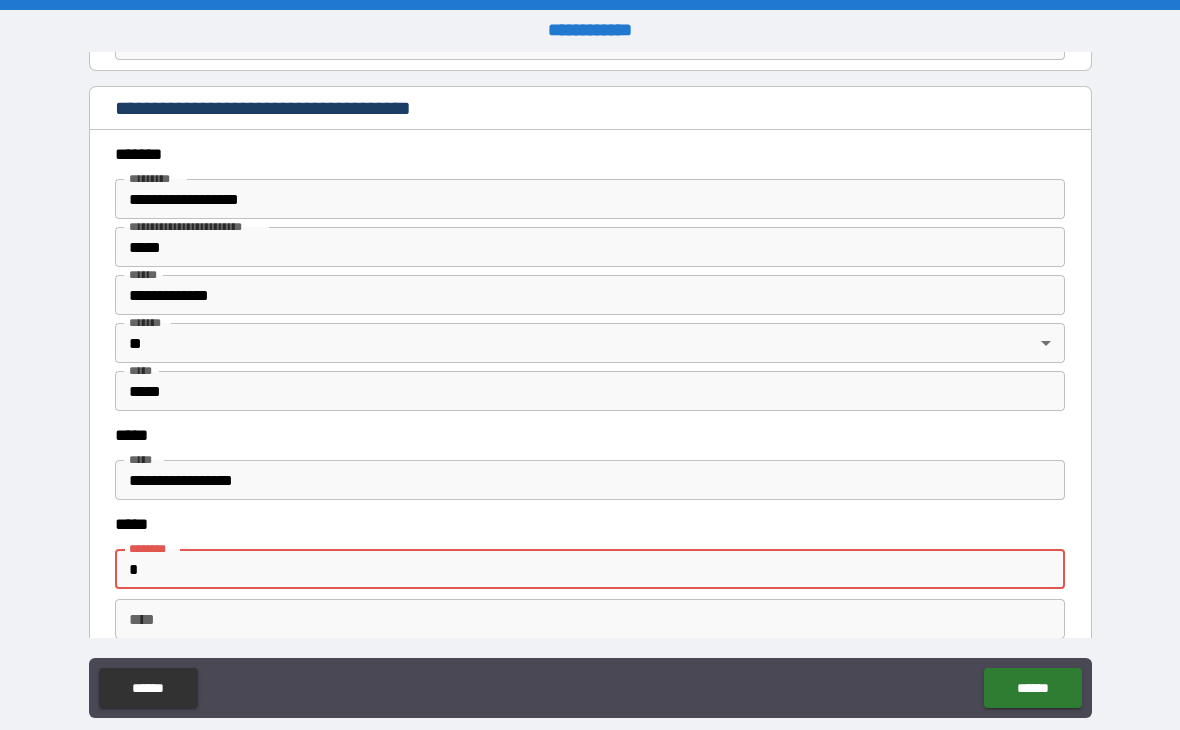 type on "**********" 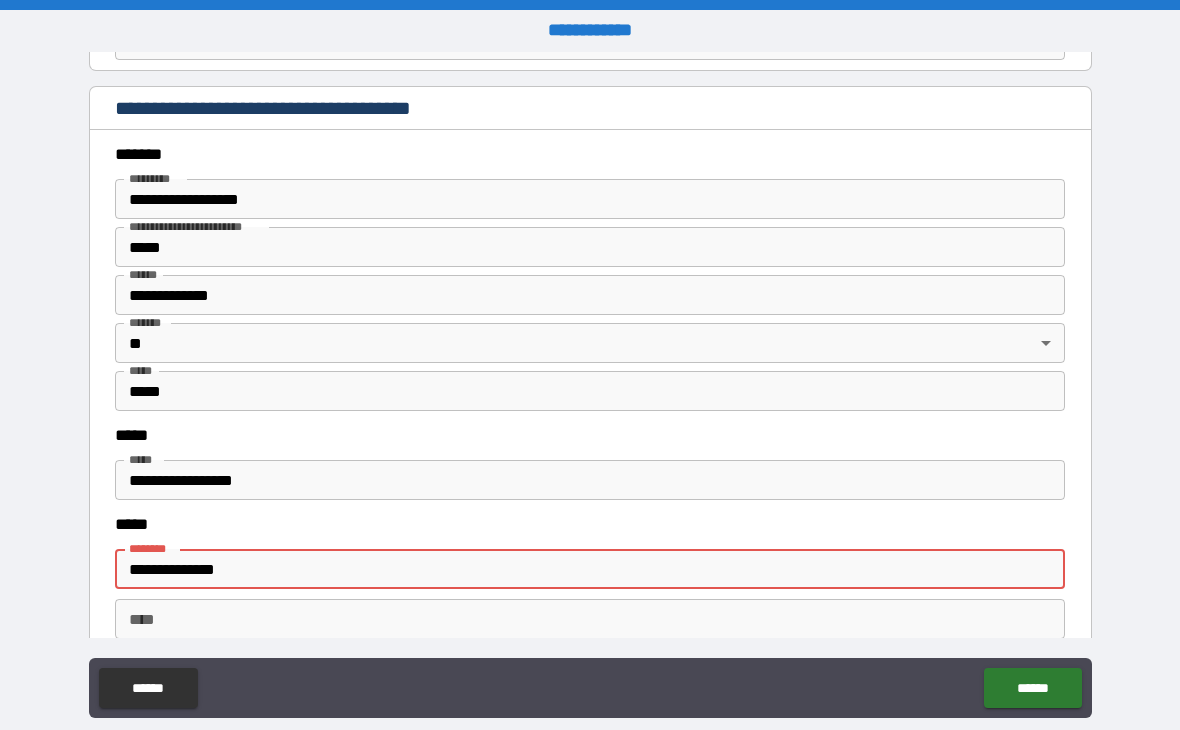 type on "*" 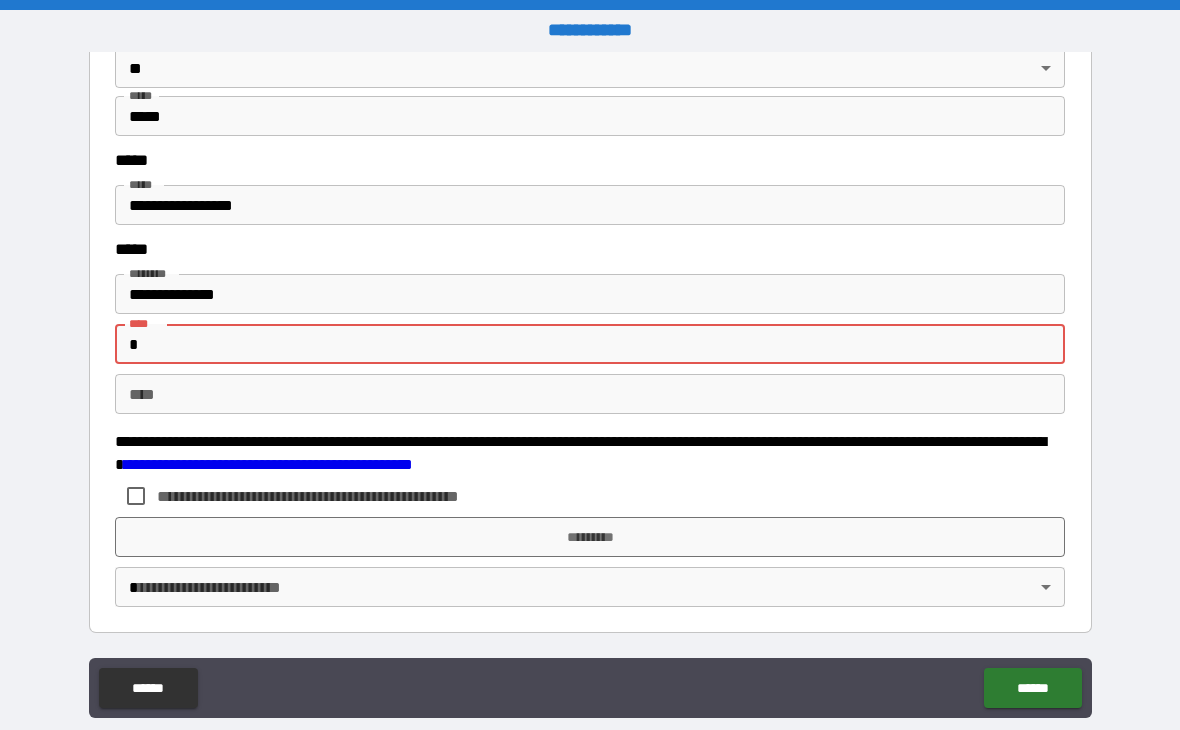 scroll, scrollTop: 2712, scrollLeft: 0, axis: vertical 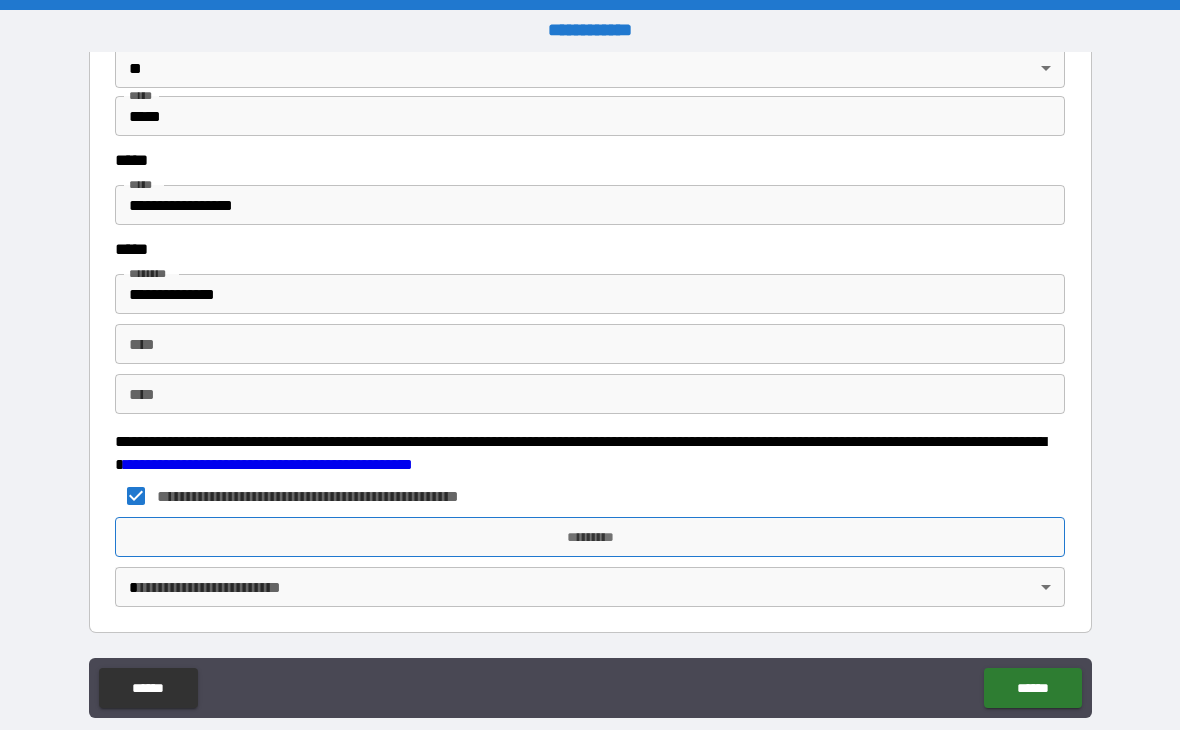 click on "*********" at bounding box center (590, 537) 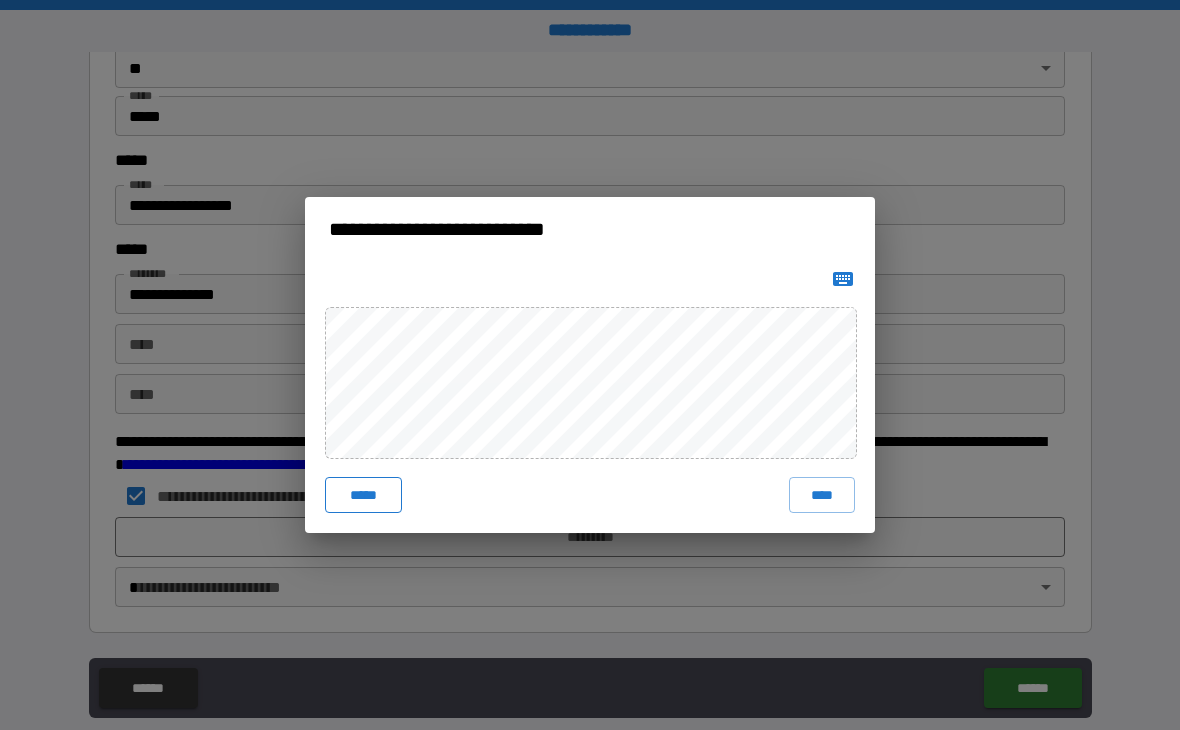 click on "*****" at bounding box center [363, 495] 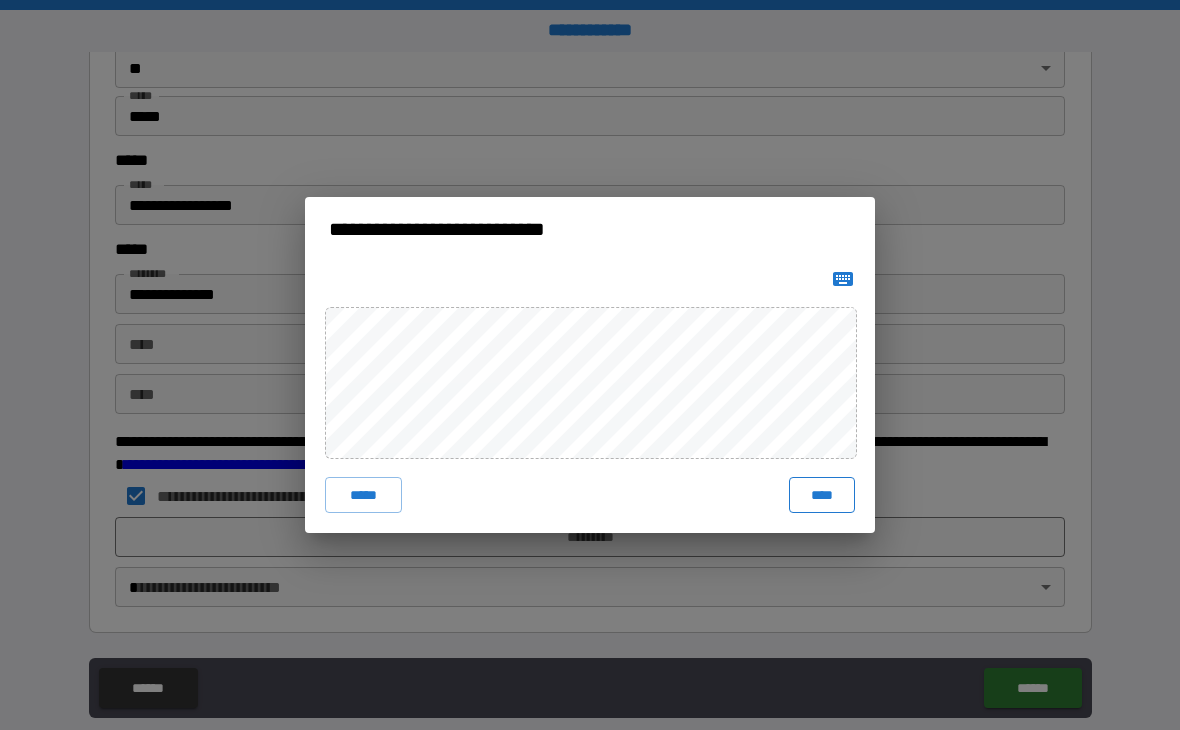 click on "****" at bounding box center [822, 495] 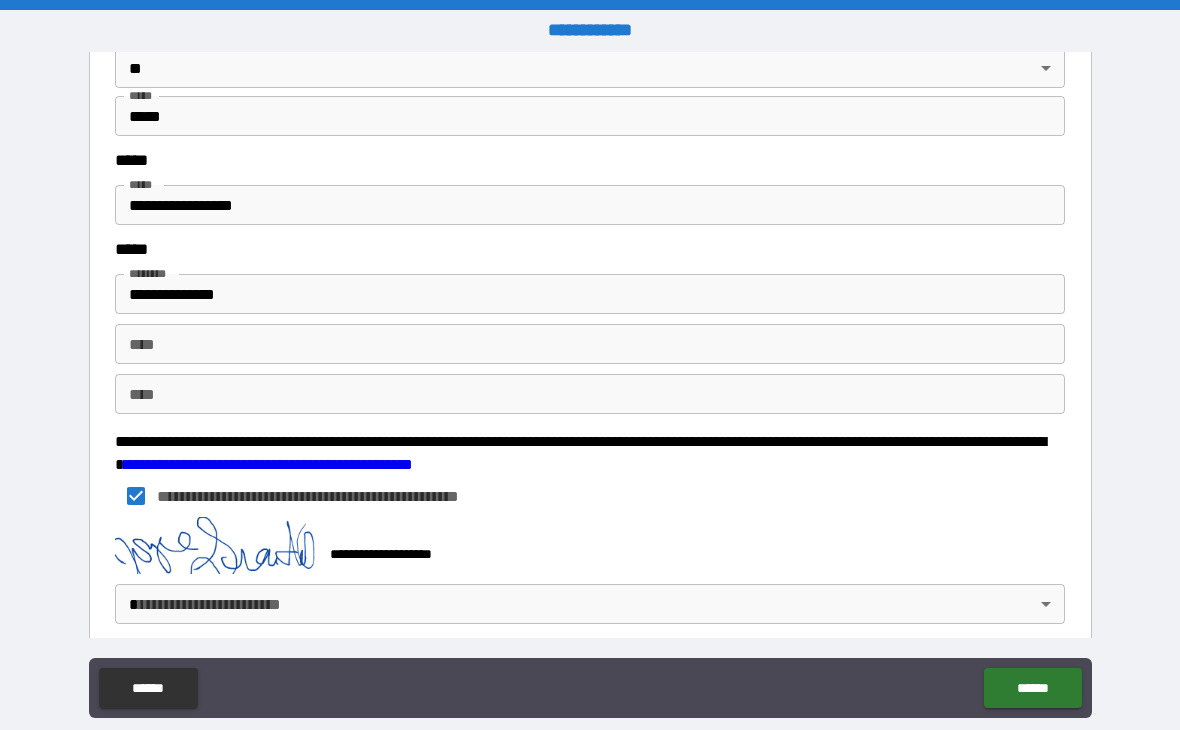 scroll, scrollTop: 2702, scrollLeft: 0, axis: vertical 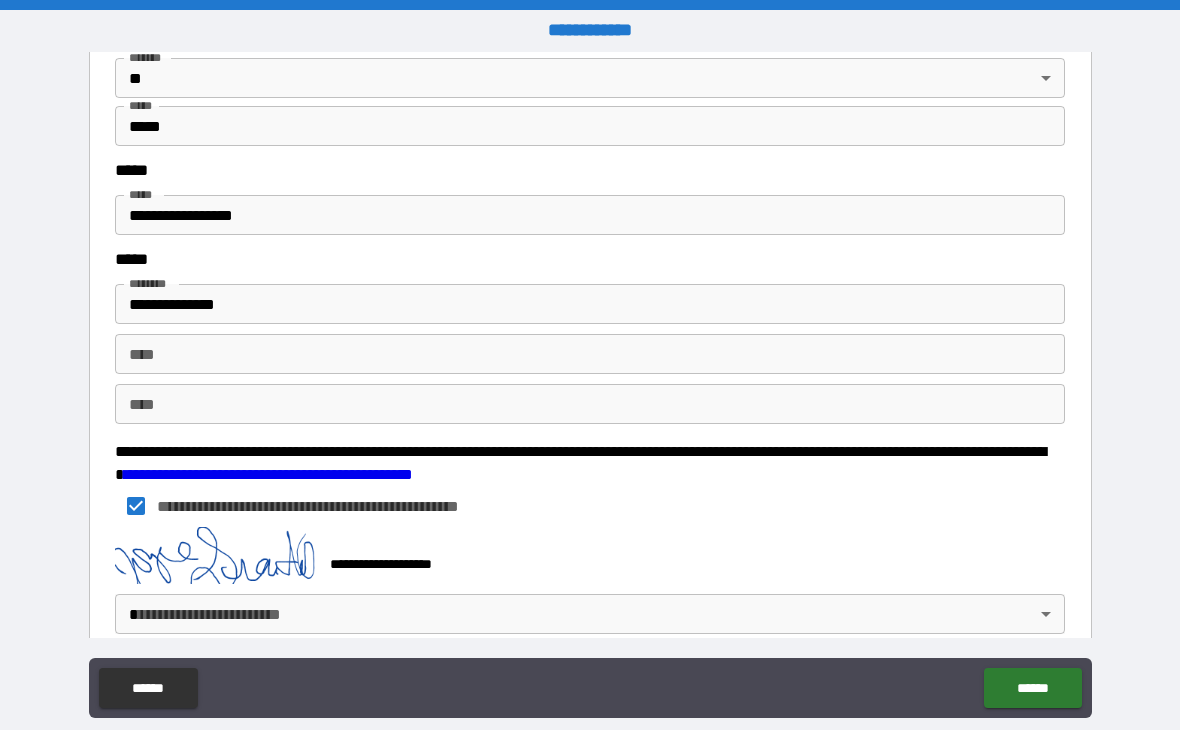 click on "**********" at bounding box center (590, 385) 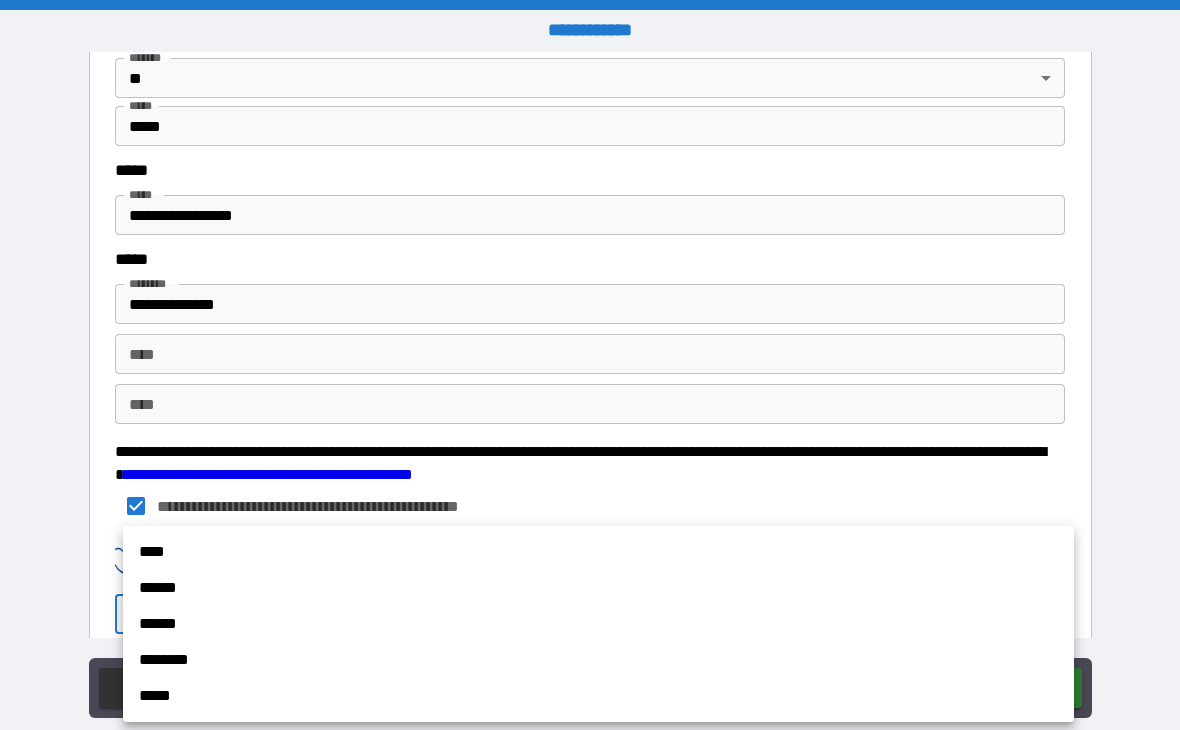 click on "****" at bounding box center [598, 552] 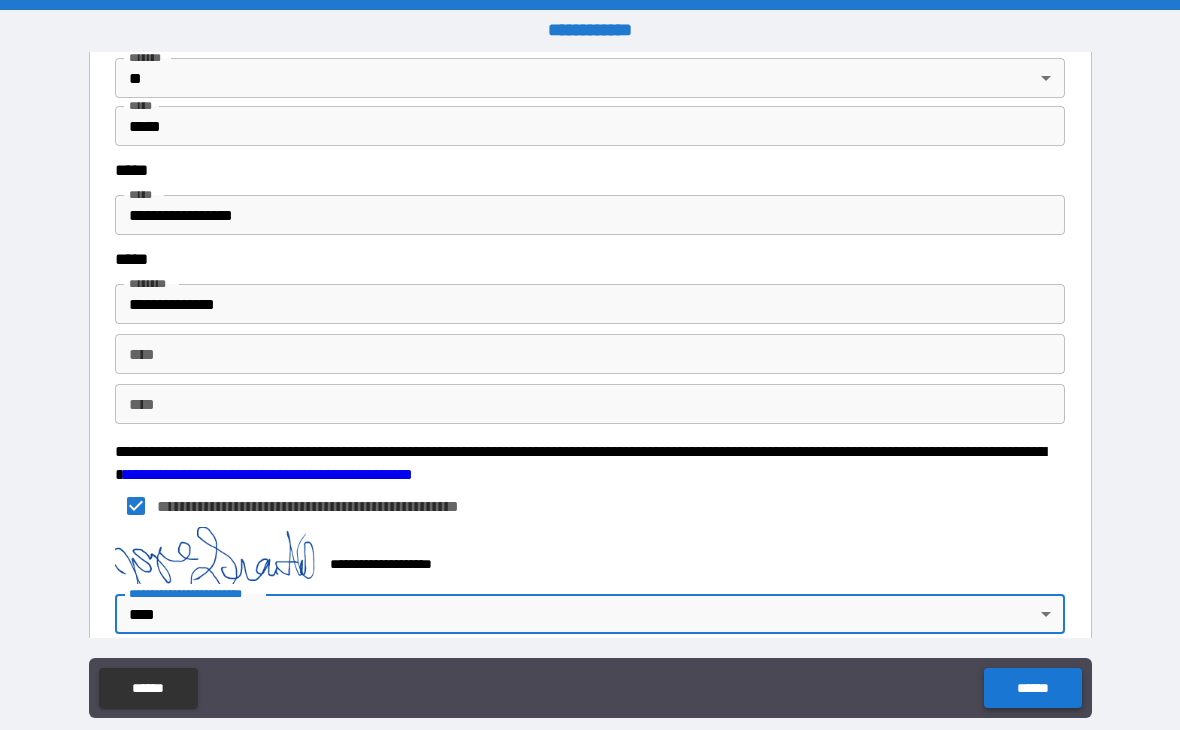 click on "******" at bounding box center (1032, 688) 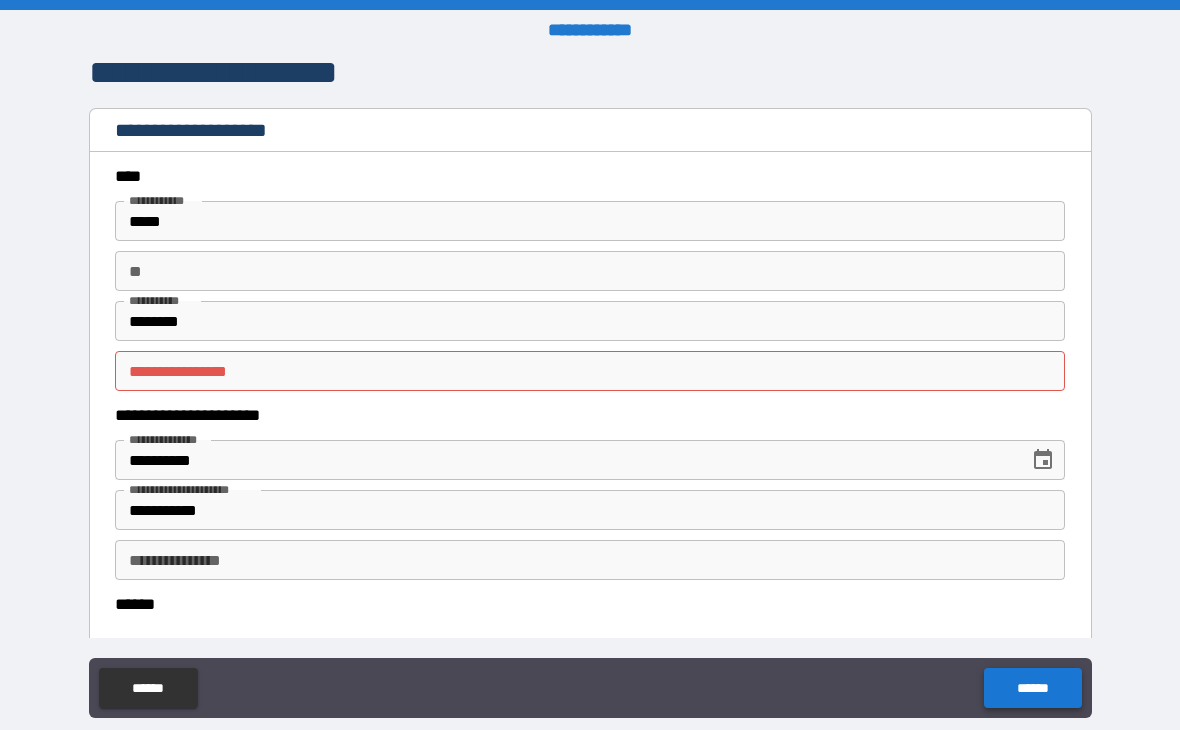 scroll, scrollTop: 0, scrollLeft: 0, axis: both 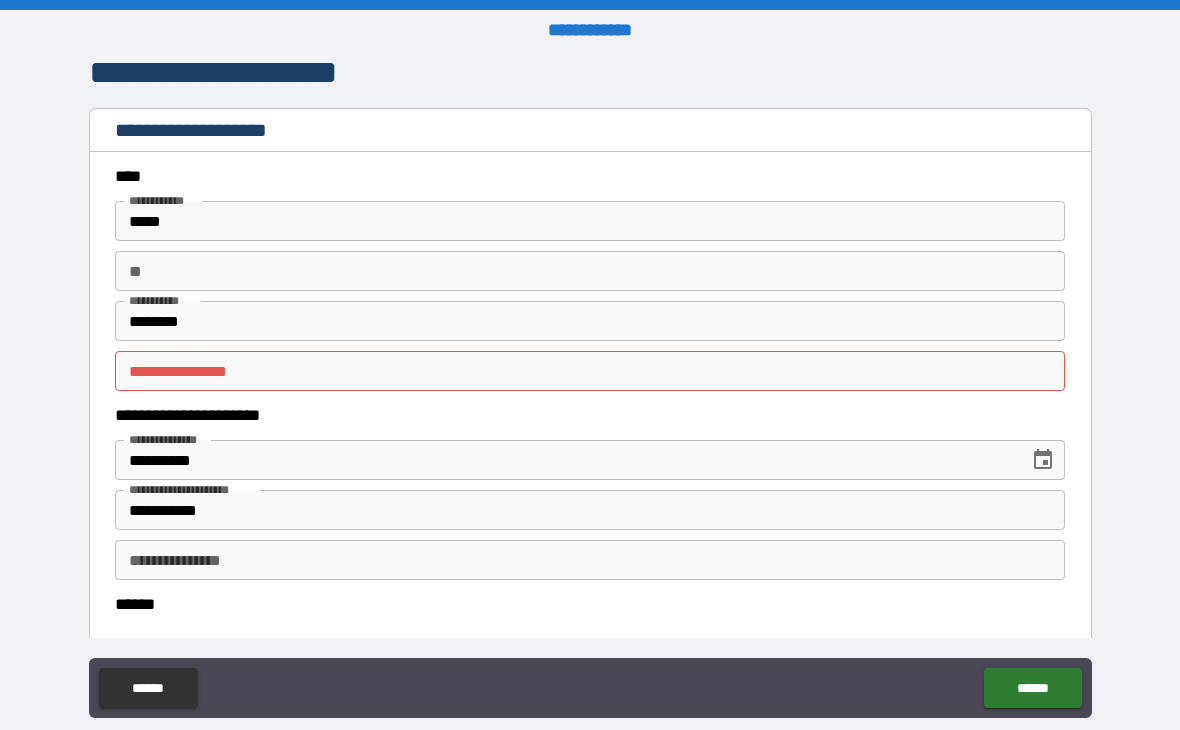 click on "**********" at bounding box center [590, 371] 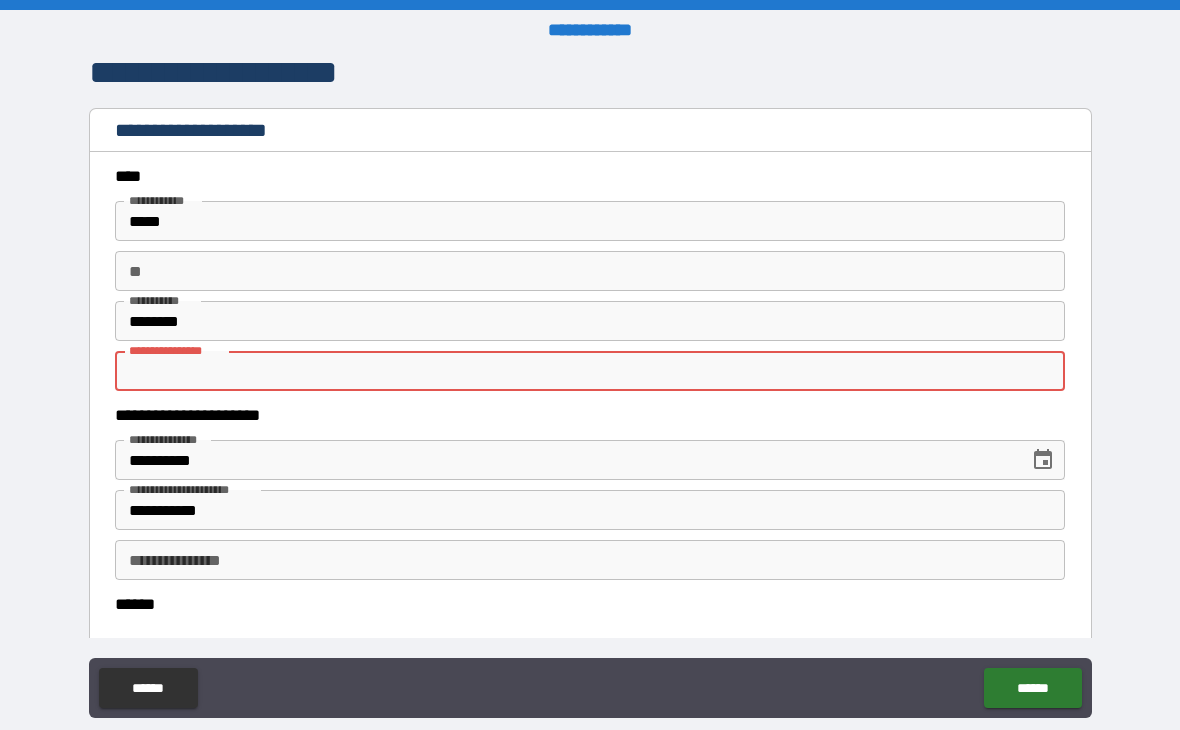 type on "**********" 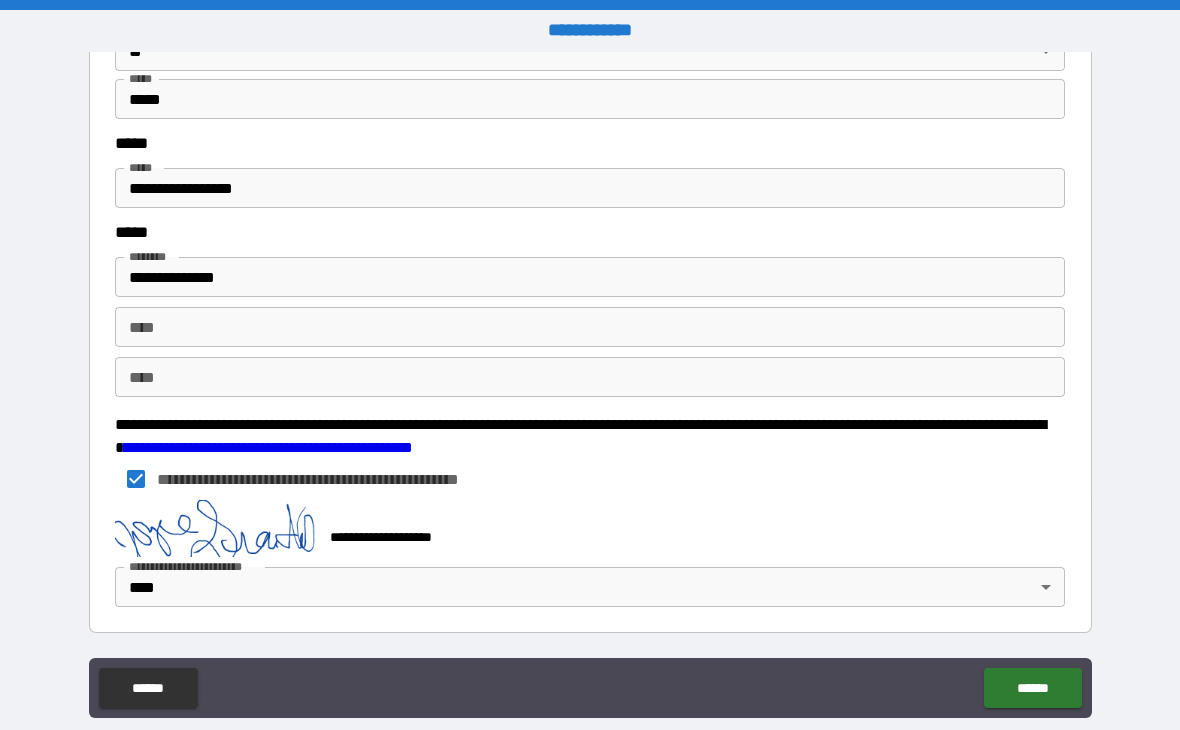 scroll, scrollTop: 2729, scrollLeft: 0, axis: vertical 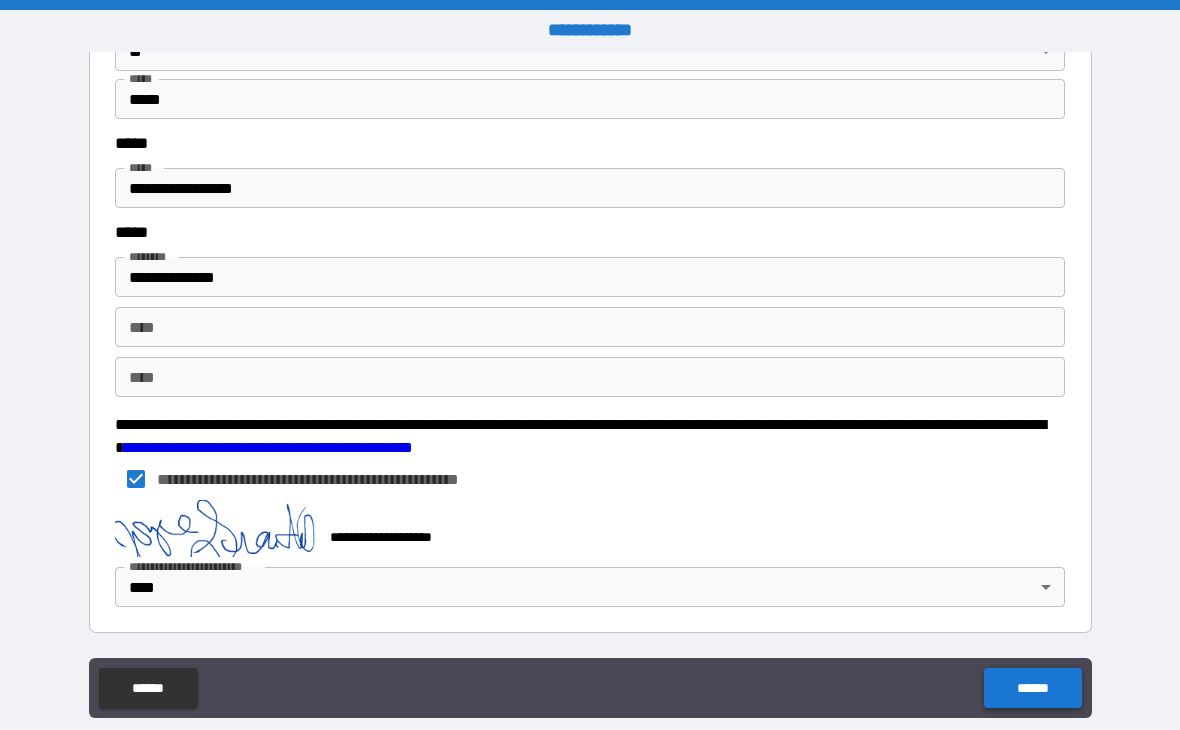 click on "******" at bounding box center [1032, 688] 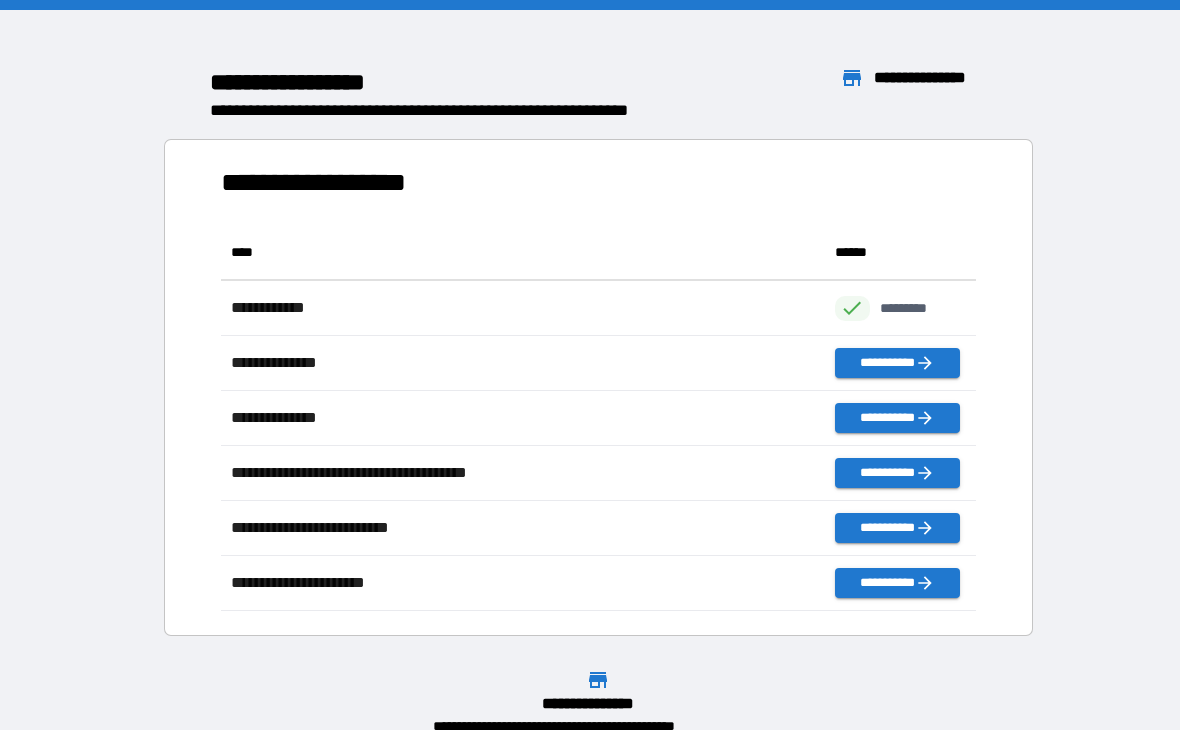 scroll, scrollTop: 1, scrollLeft: 1, axis: both 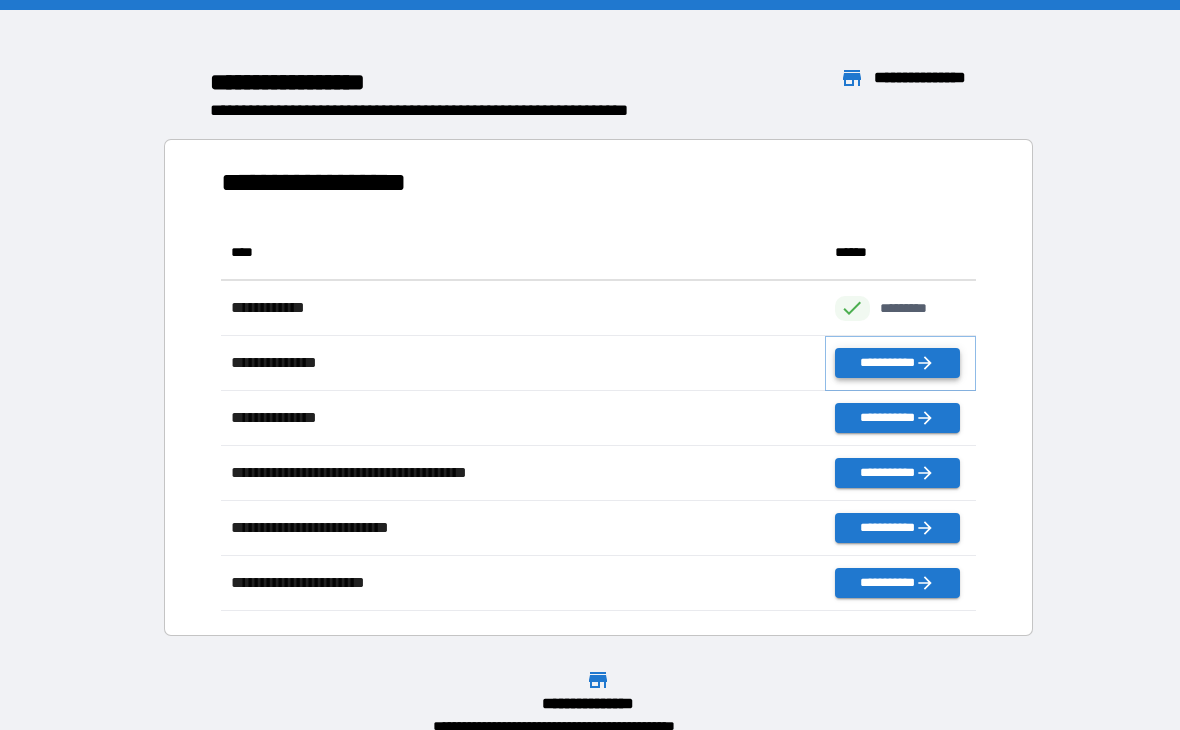 click on "**********" at bounding box center (897, 363) 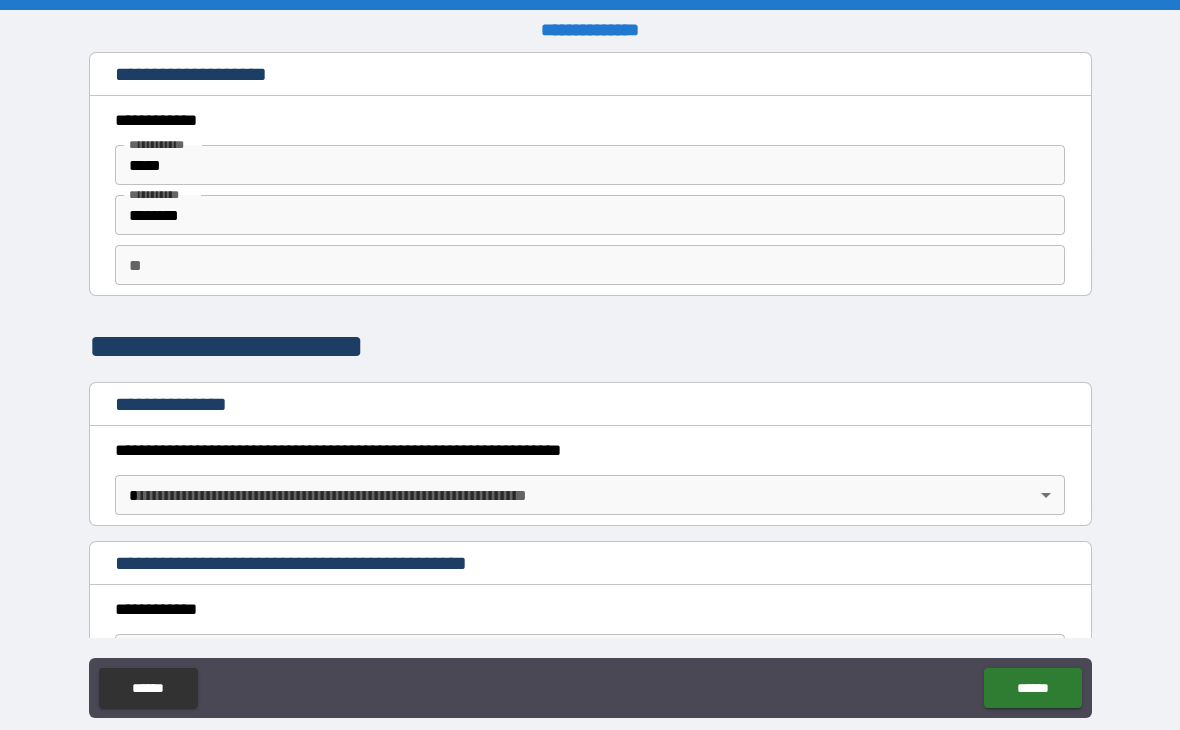 click on "**********" at bounding box center [590, 609] 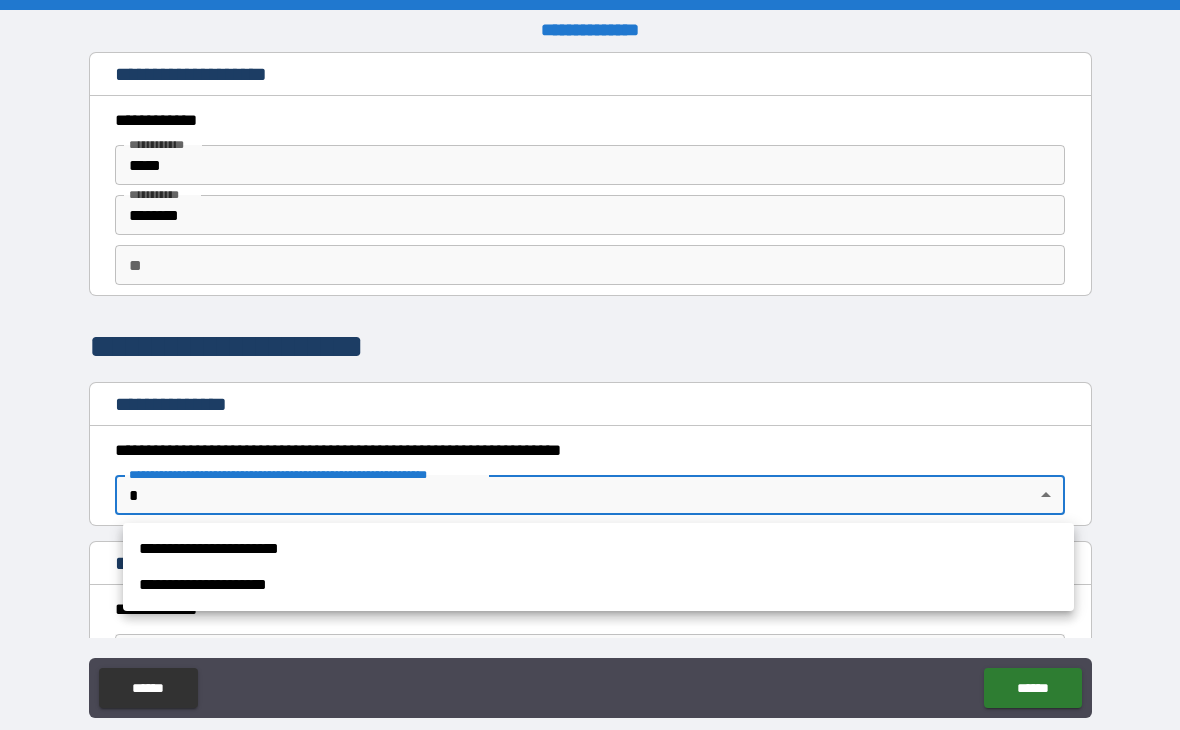 click on "**********" at bounding box center [598, 549] 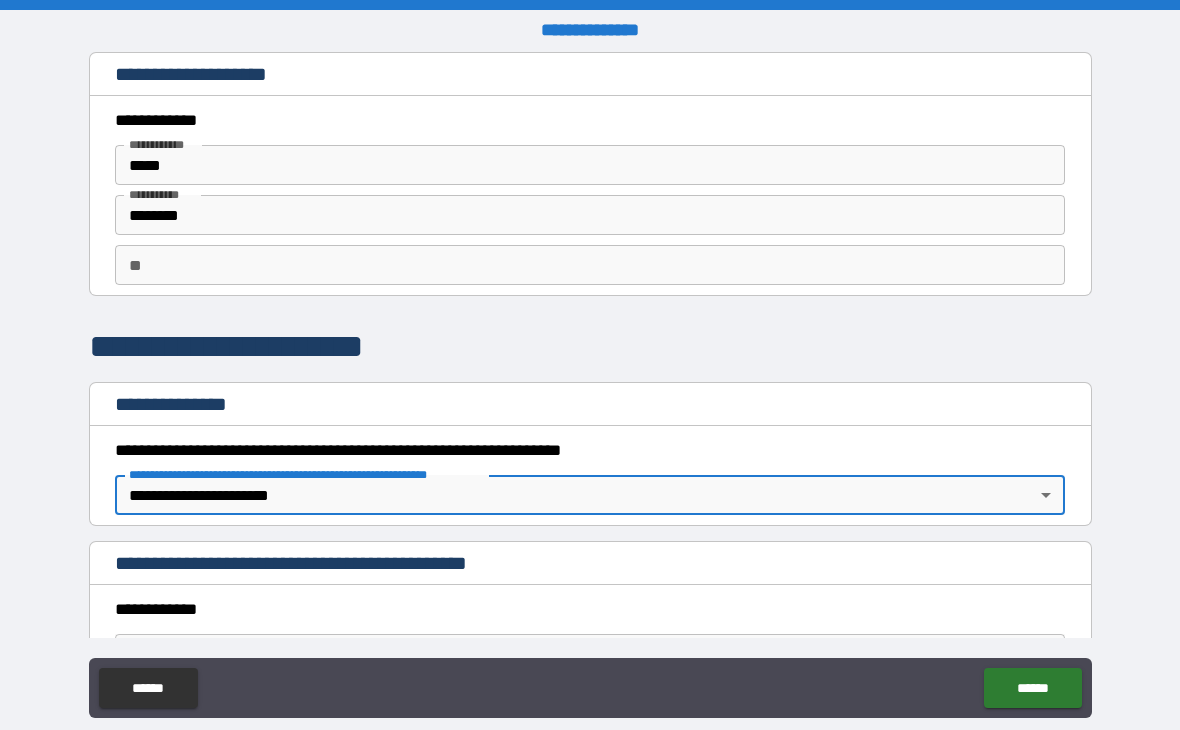 click on "**********" at bounding box center (590, 609) 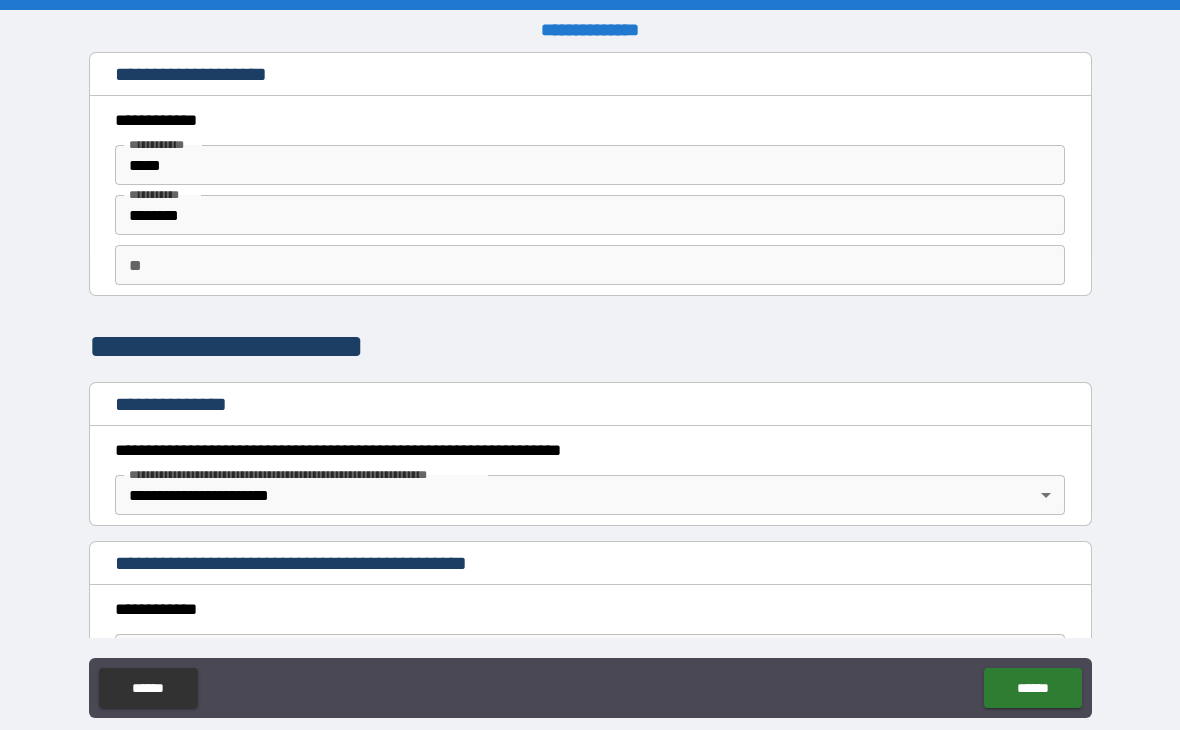 click on "**********" at bounding box center (590, 609) 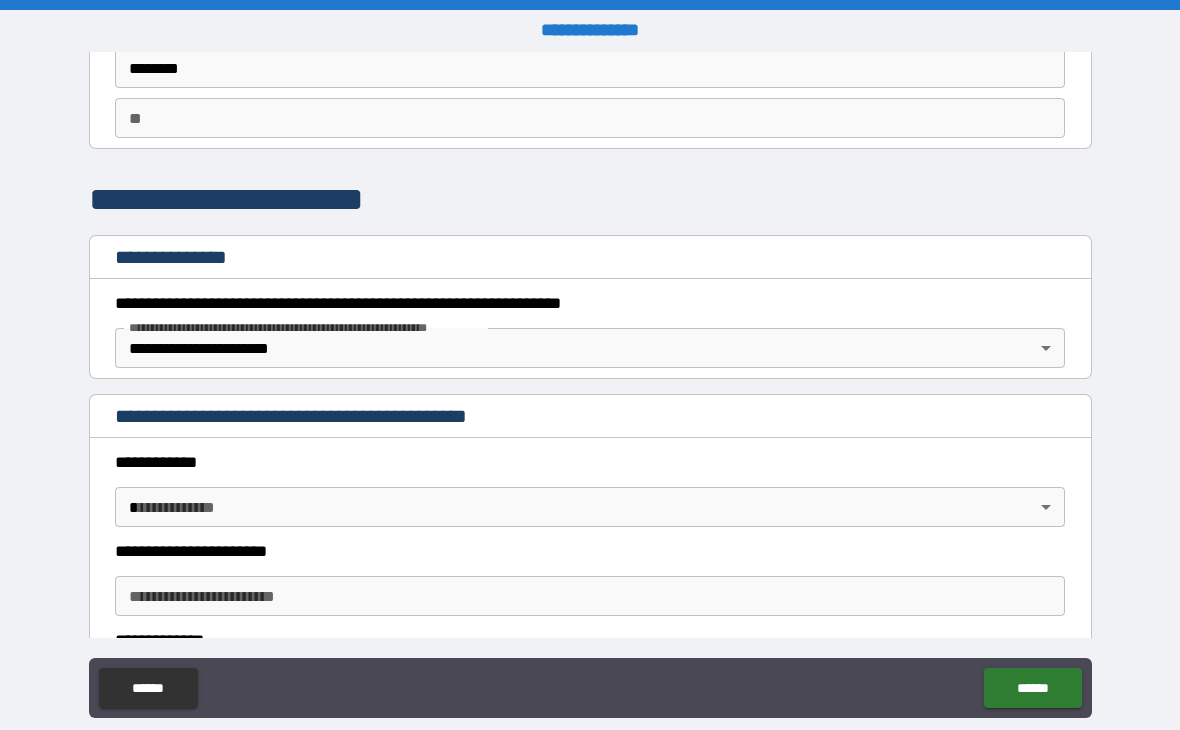 scroll, scrollTop: 171, scrollLeft: 0, axis: vertical 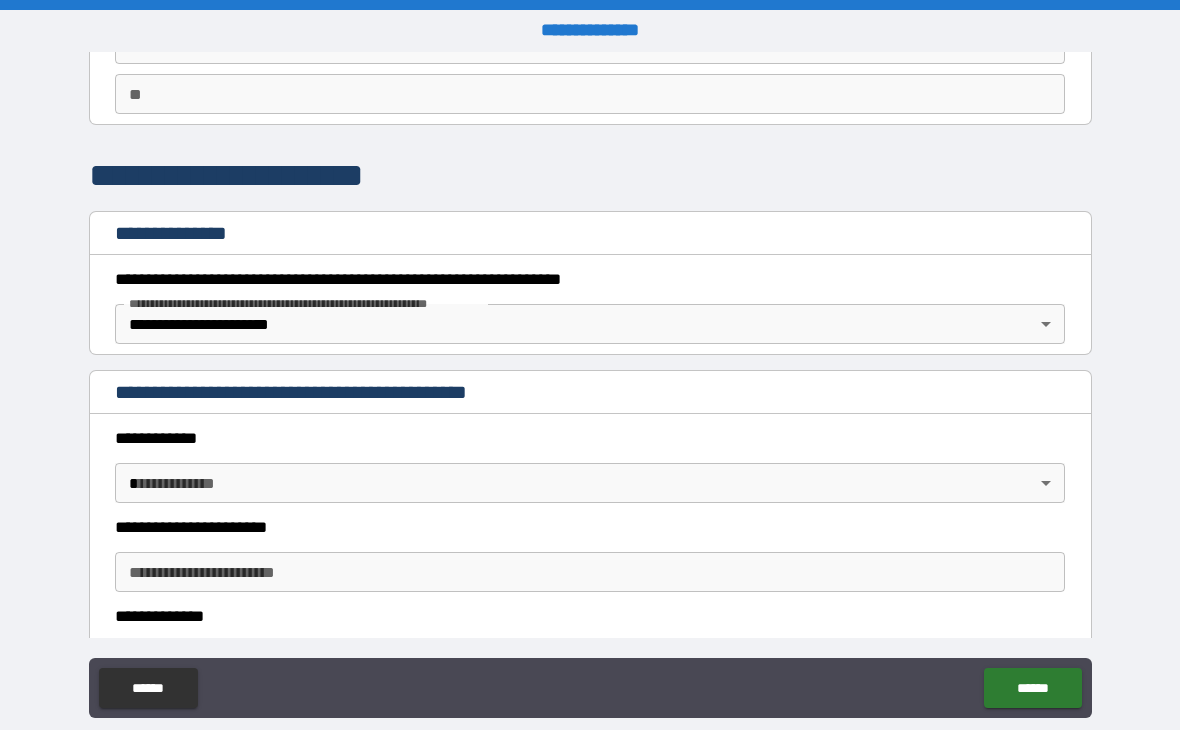 click on "**********" at bounding box center (590, 385) 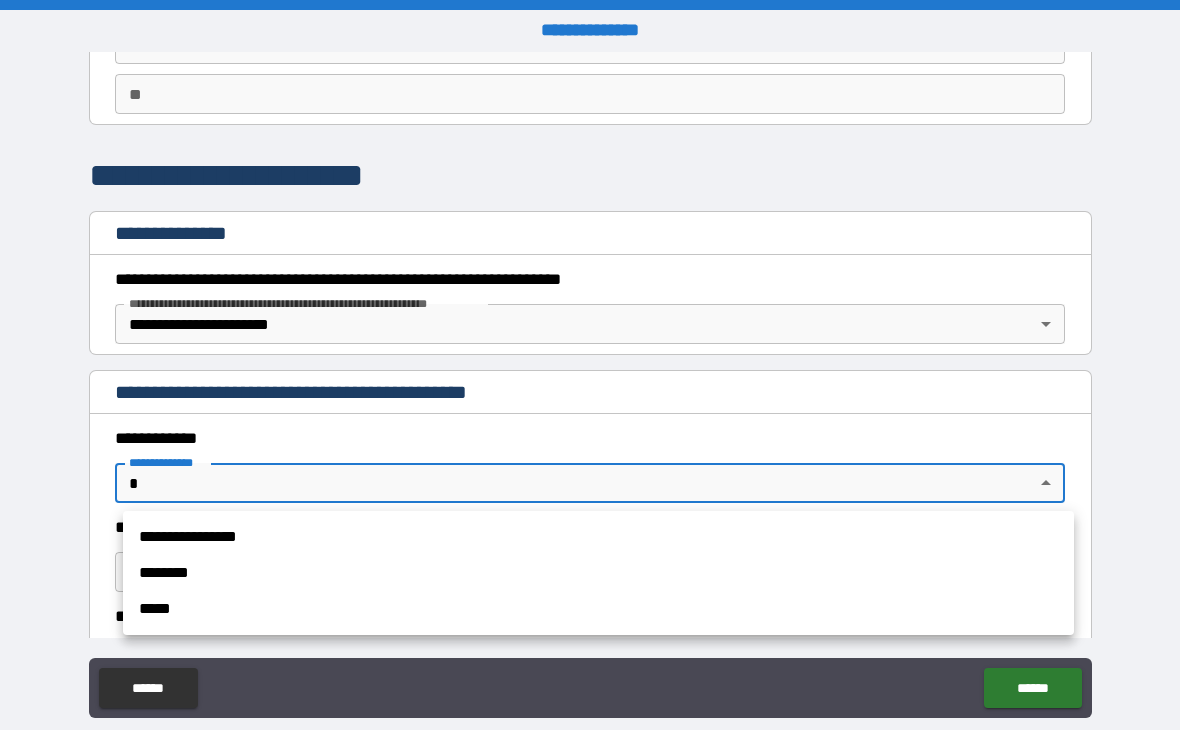 click on "**********" at bounding box center (598, 537) 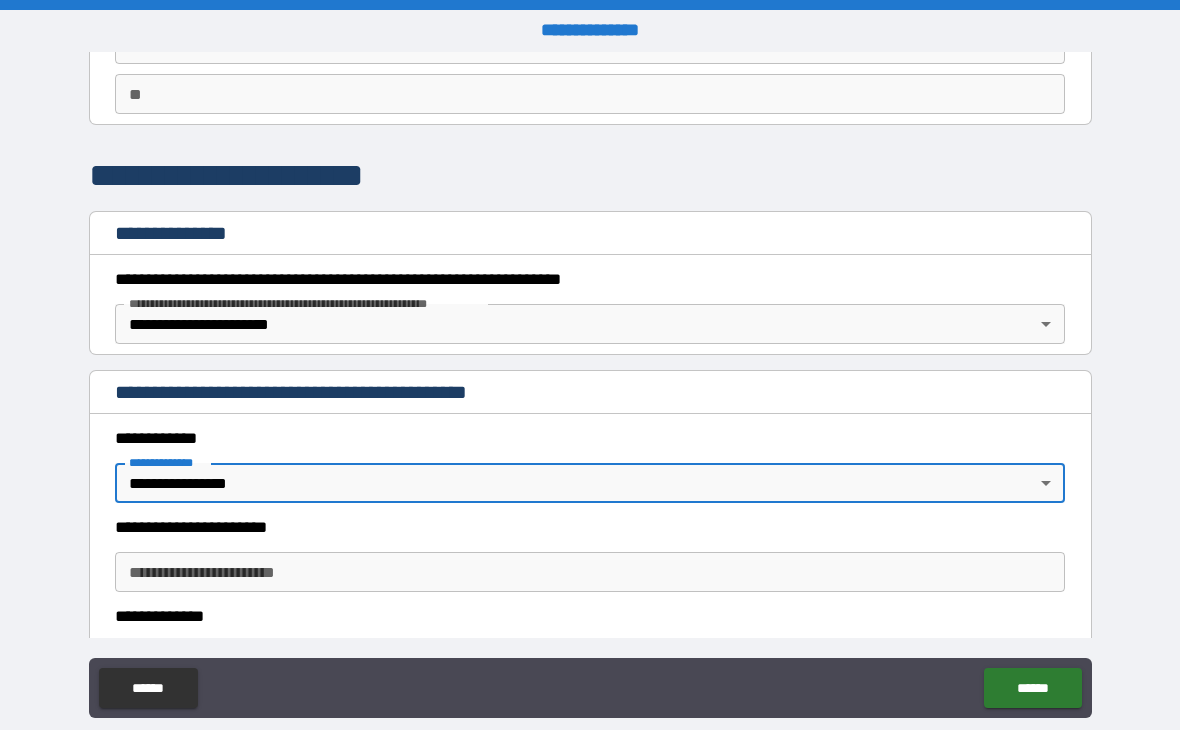 click on "**********" at bounding box center [590, 572] 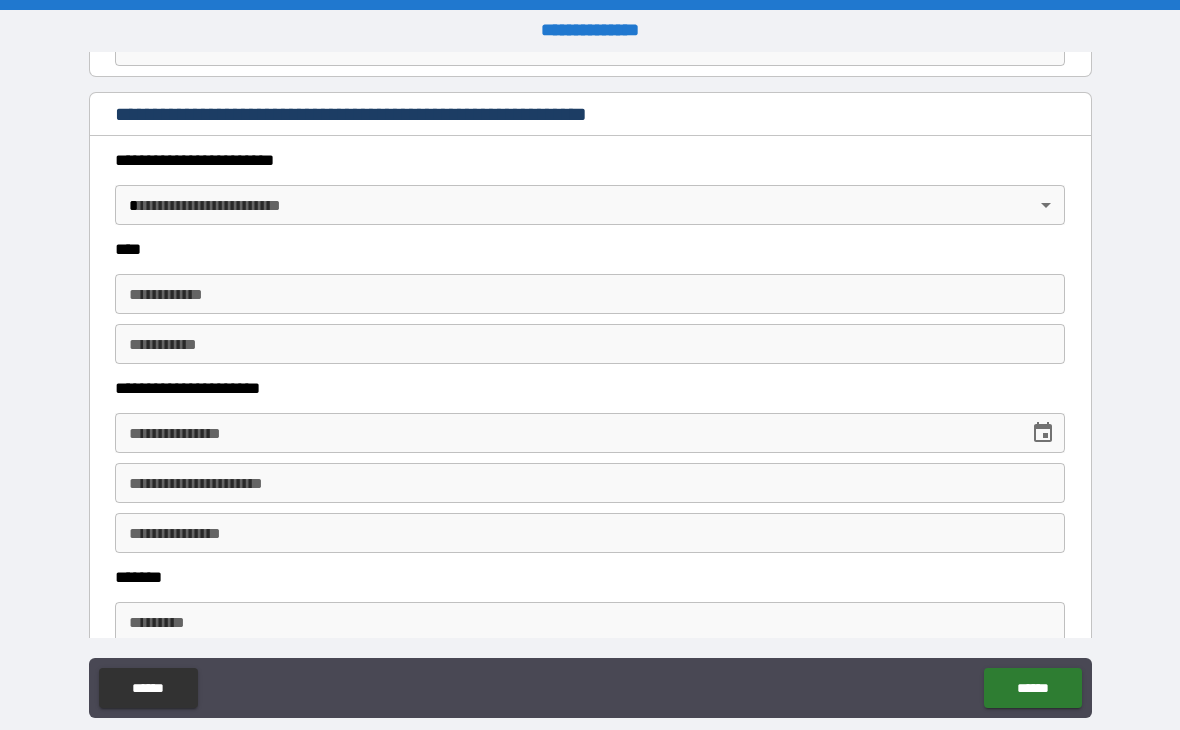 scroll, scrollTop: 857, scrollLeft: 0, axis: vertical 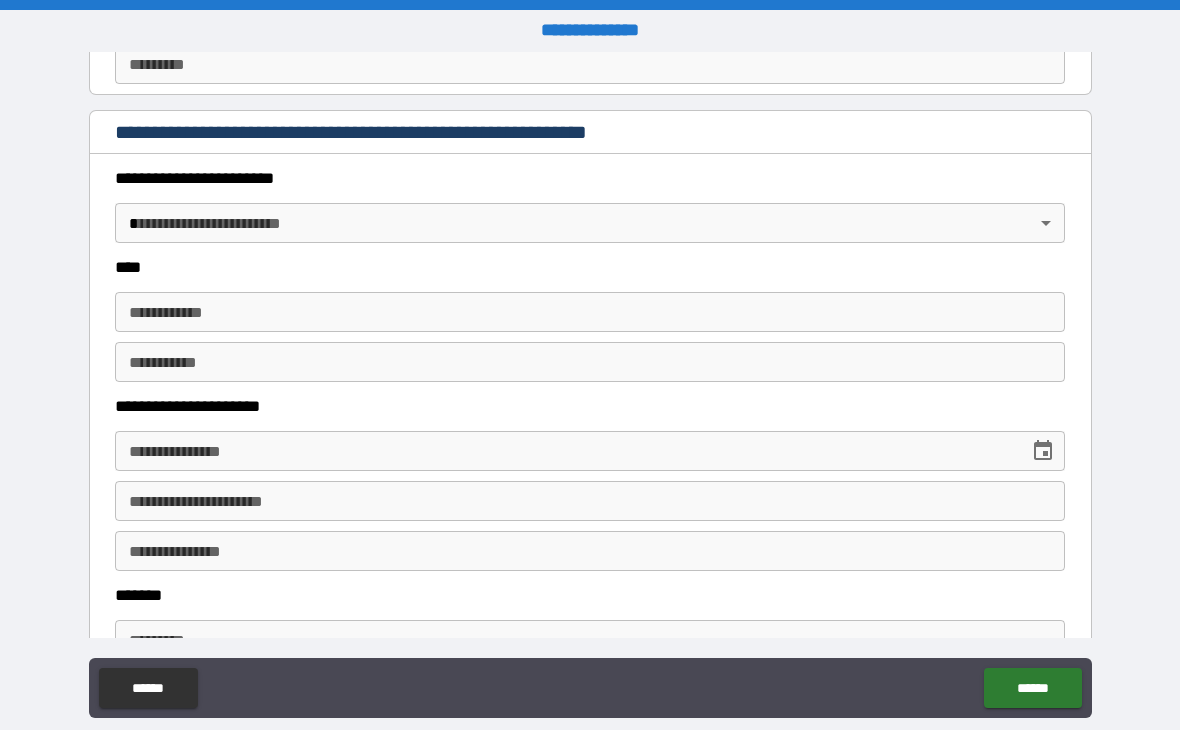 type on "******" 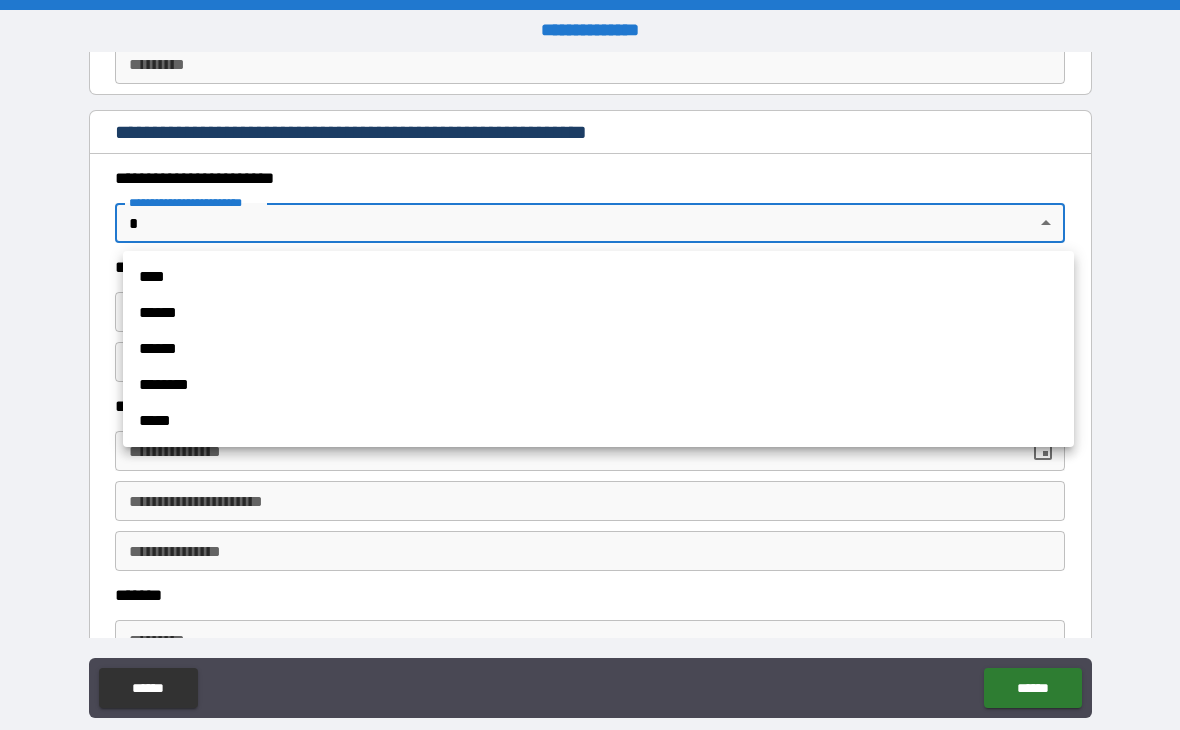 click on "****" at bounding box center (598, 277) 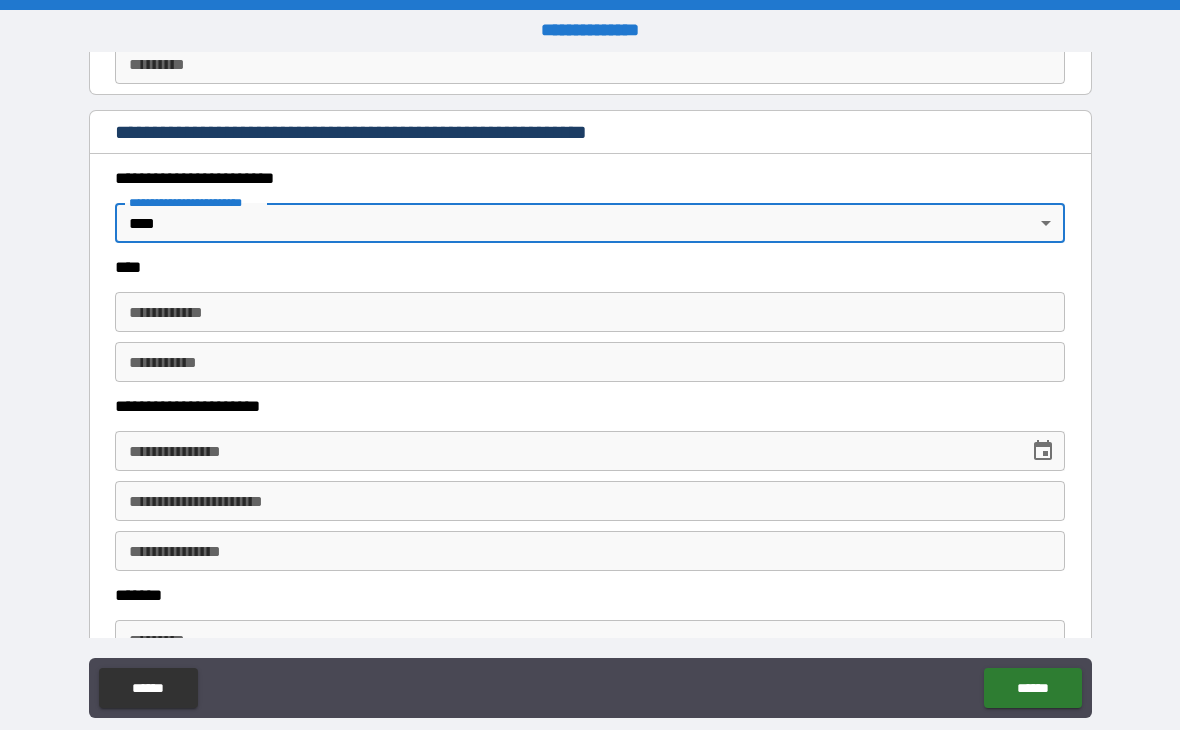 click on "**********" at bounding box center (590, 312) 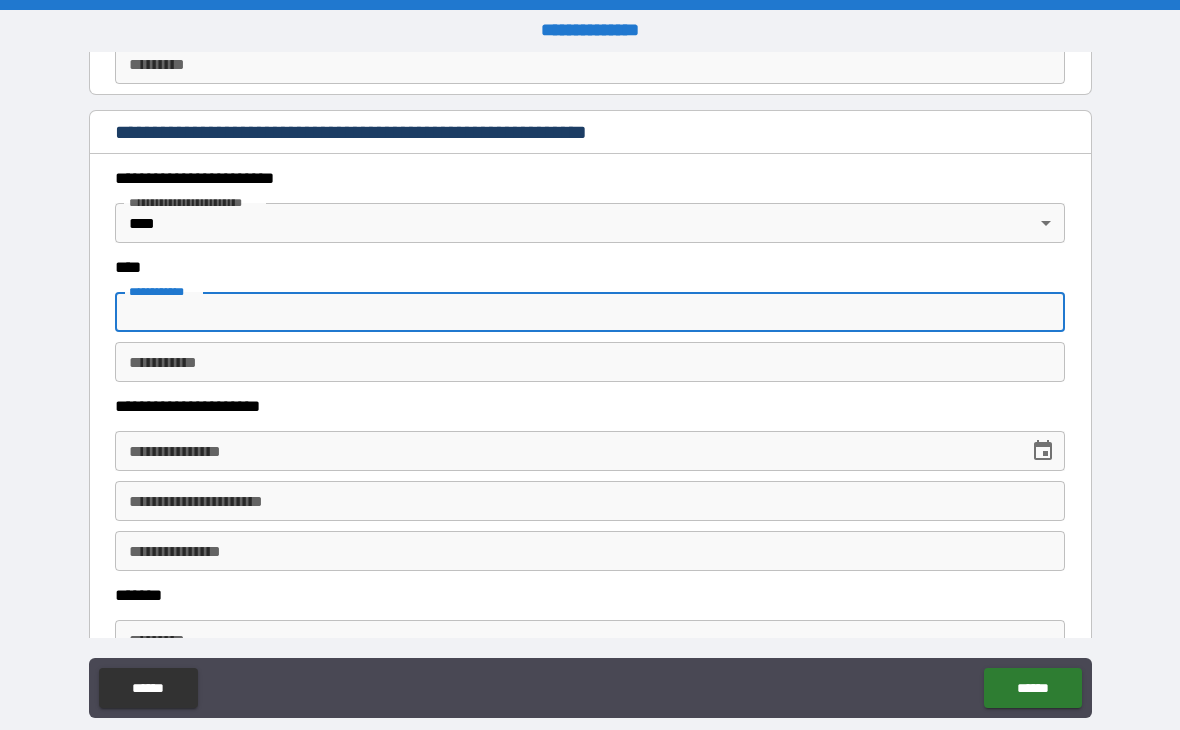 type on "*****" 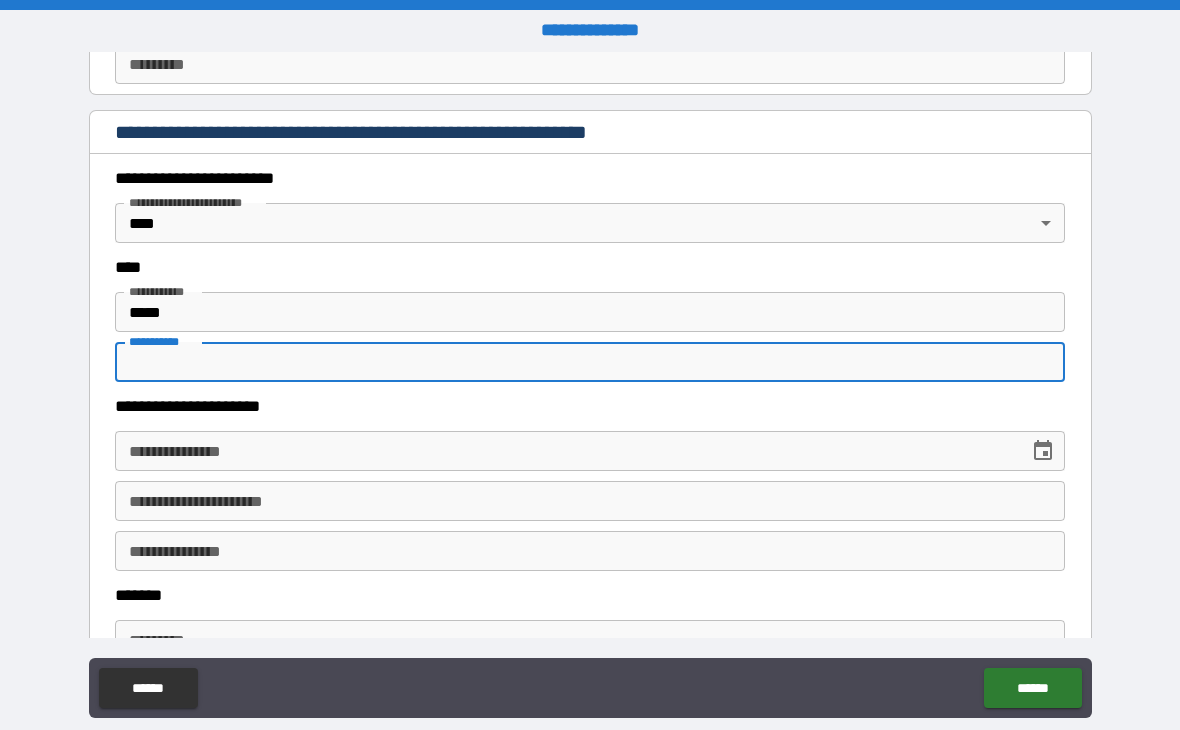 click on "**********" at bounding box center (565, 451) 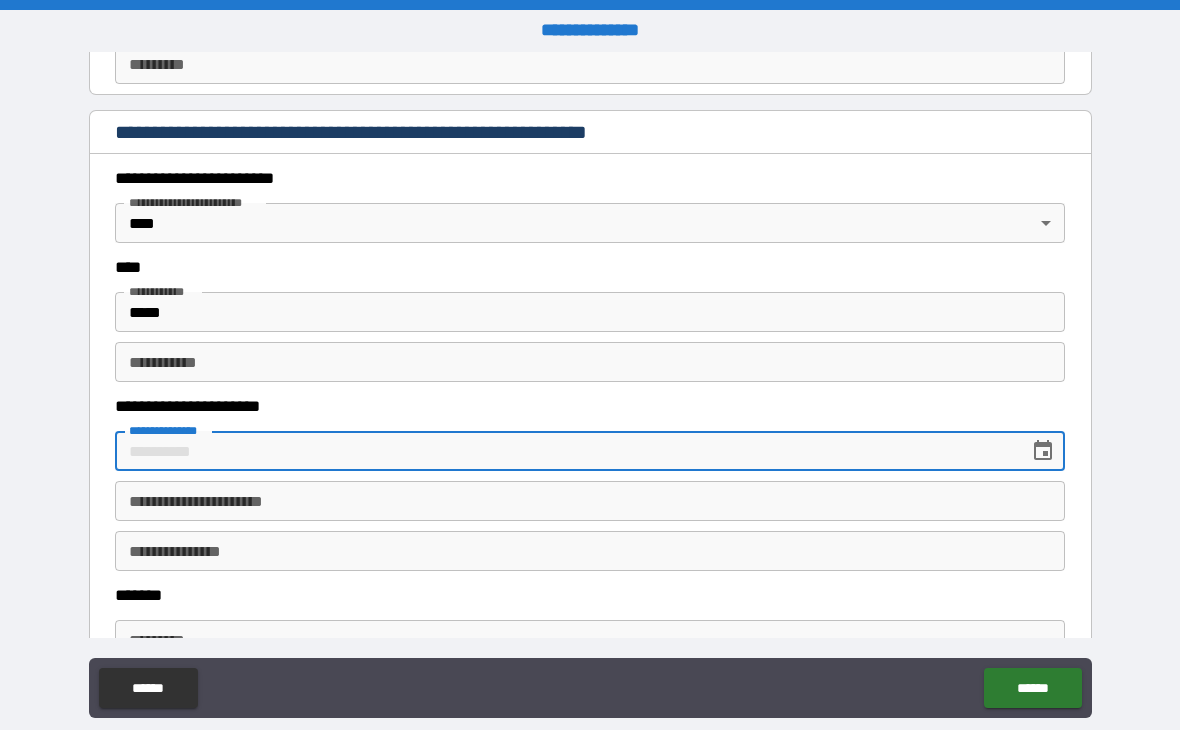 type on "**********" 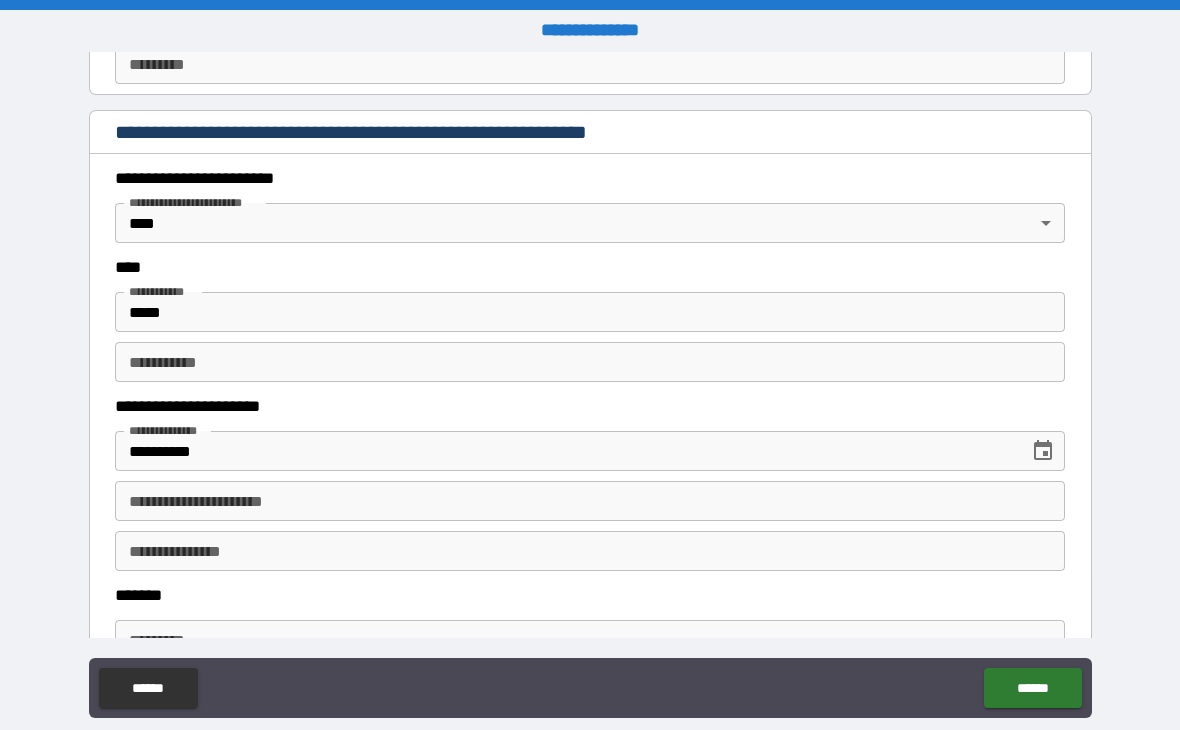 click on "**********" at bounding box center [590, 501] 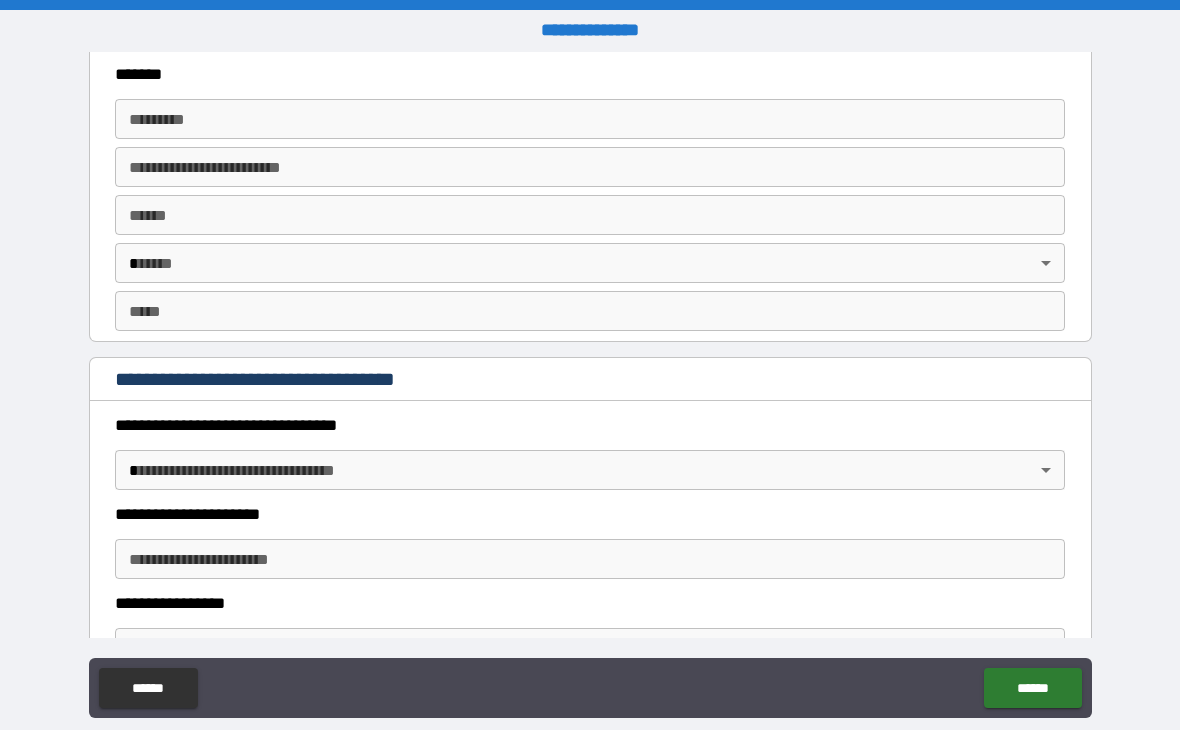 scroll, scrollTop: 1380, scrollLeft: 0, axis: vertical 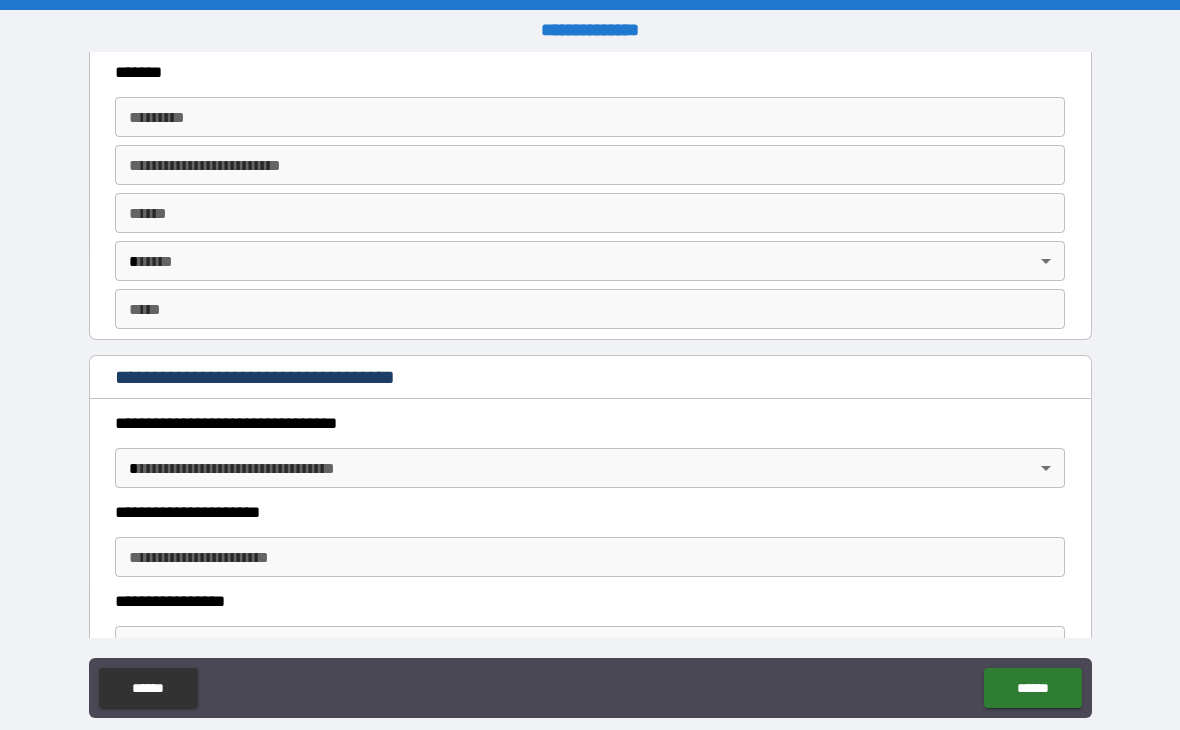 click on "**********" at bounding box center (590, 385) 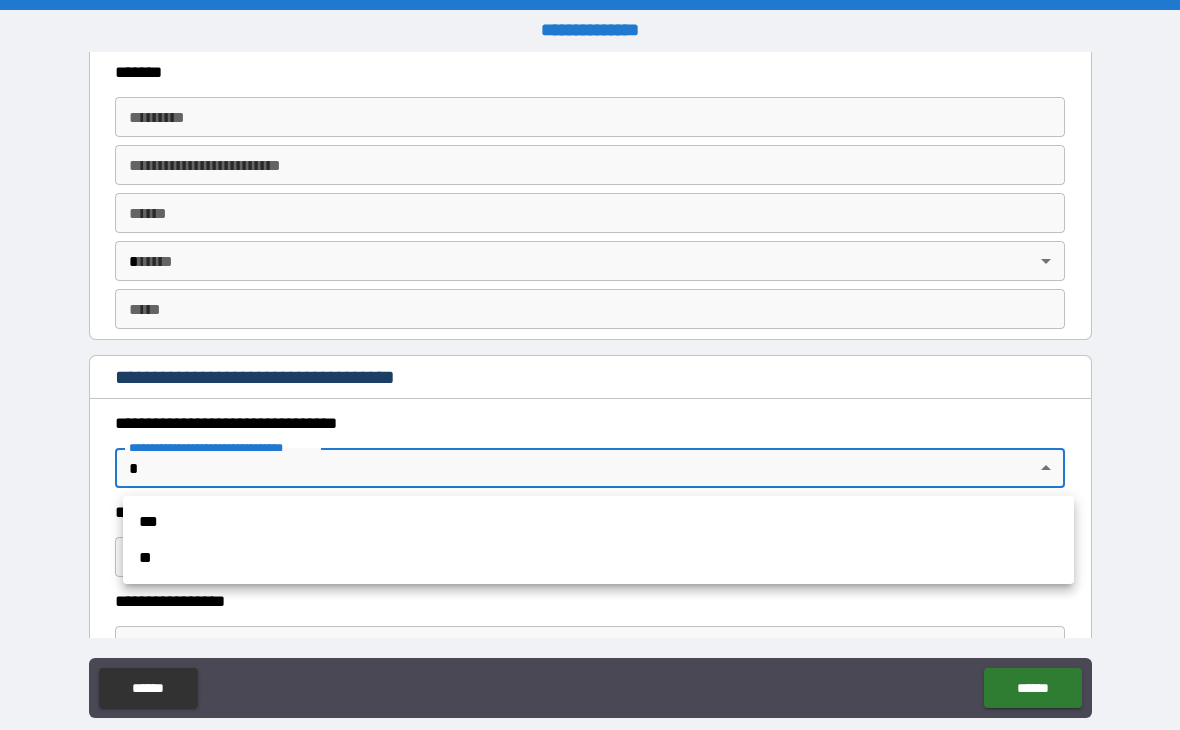 click on "**" at bounding box center (598, 558) 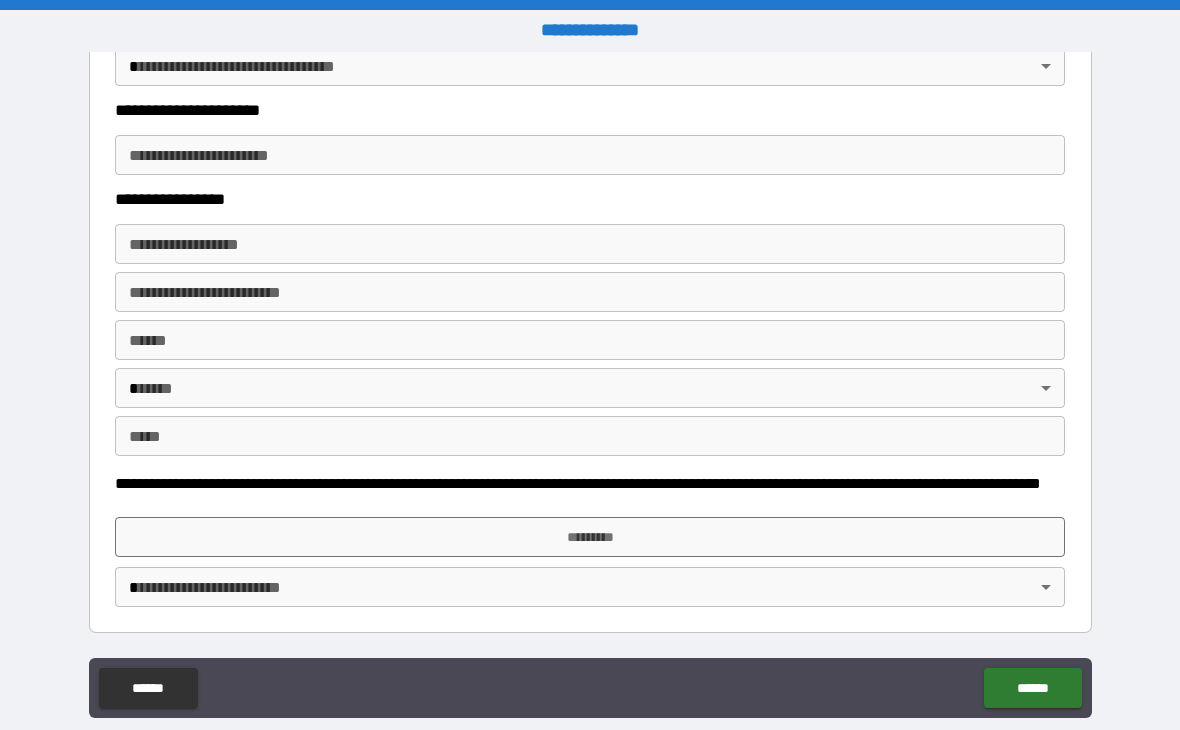 scroll, scrollTop: 3224, scrollLeft: 0, axis: vertical 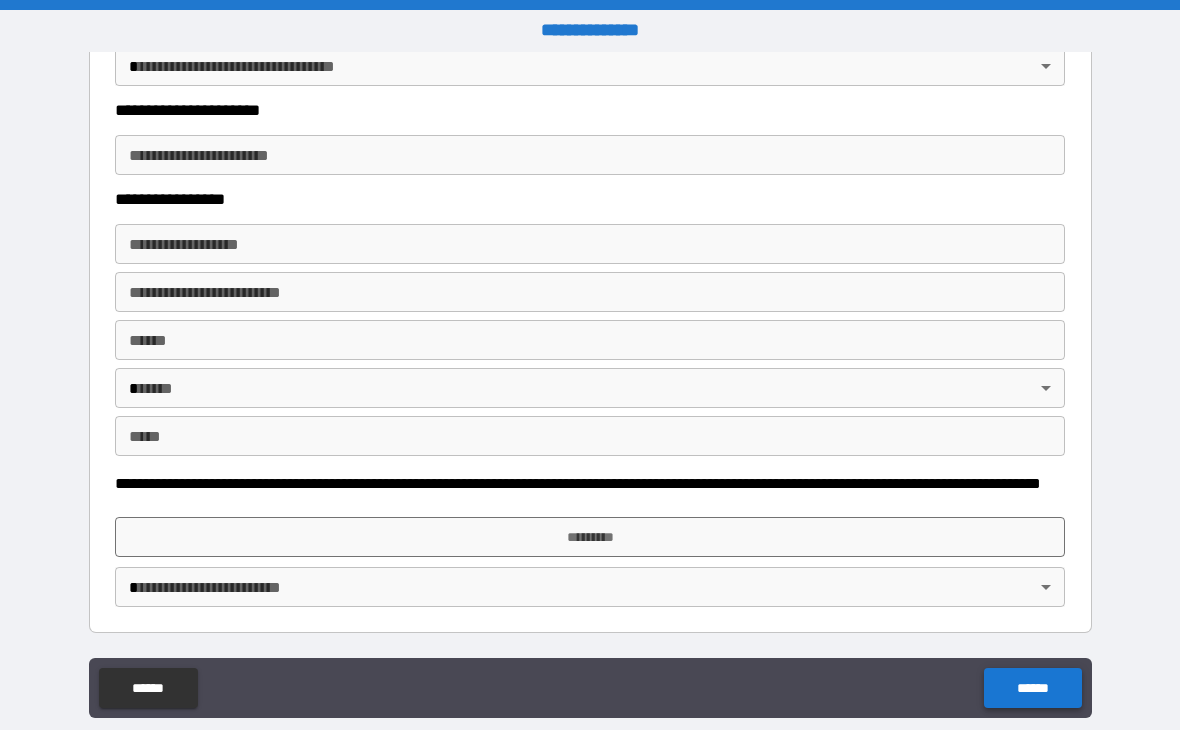 click on "******" at bounding box center (1032, 688) 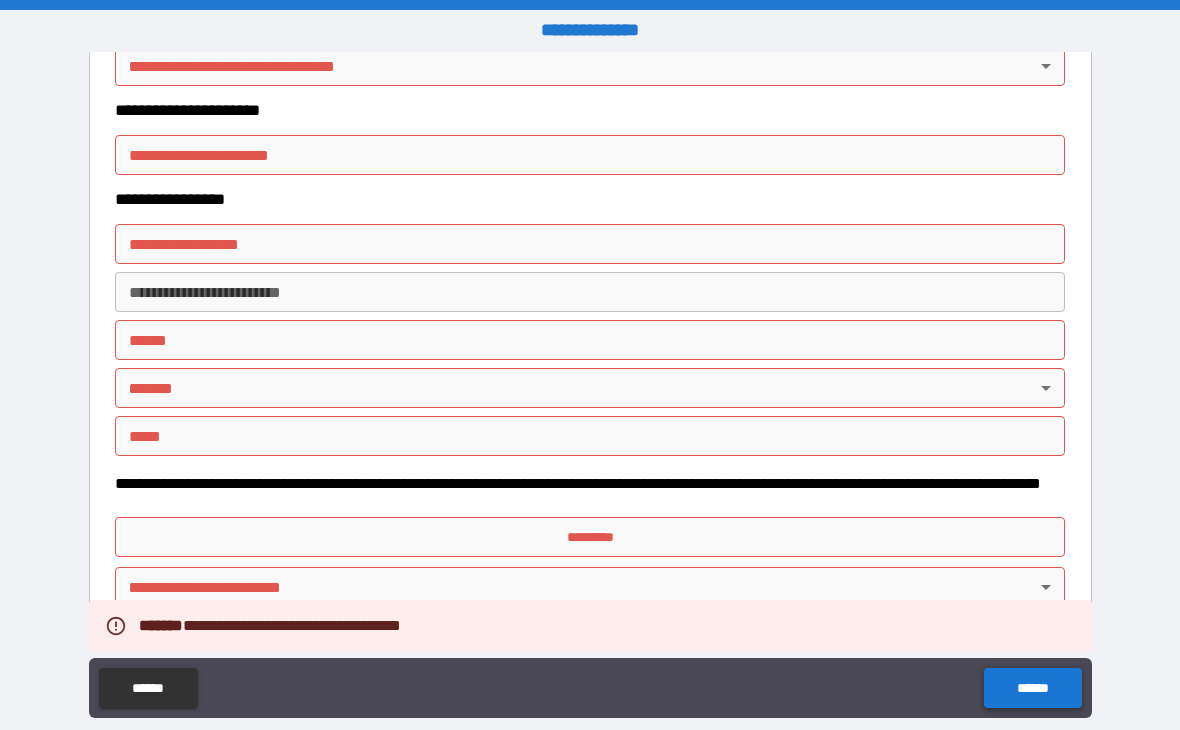 scroll, scrollTop: 3224, scrollLeft: 0, axis: vertical 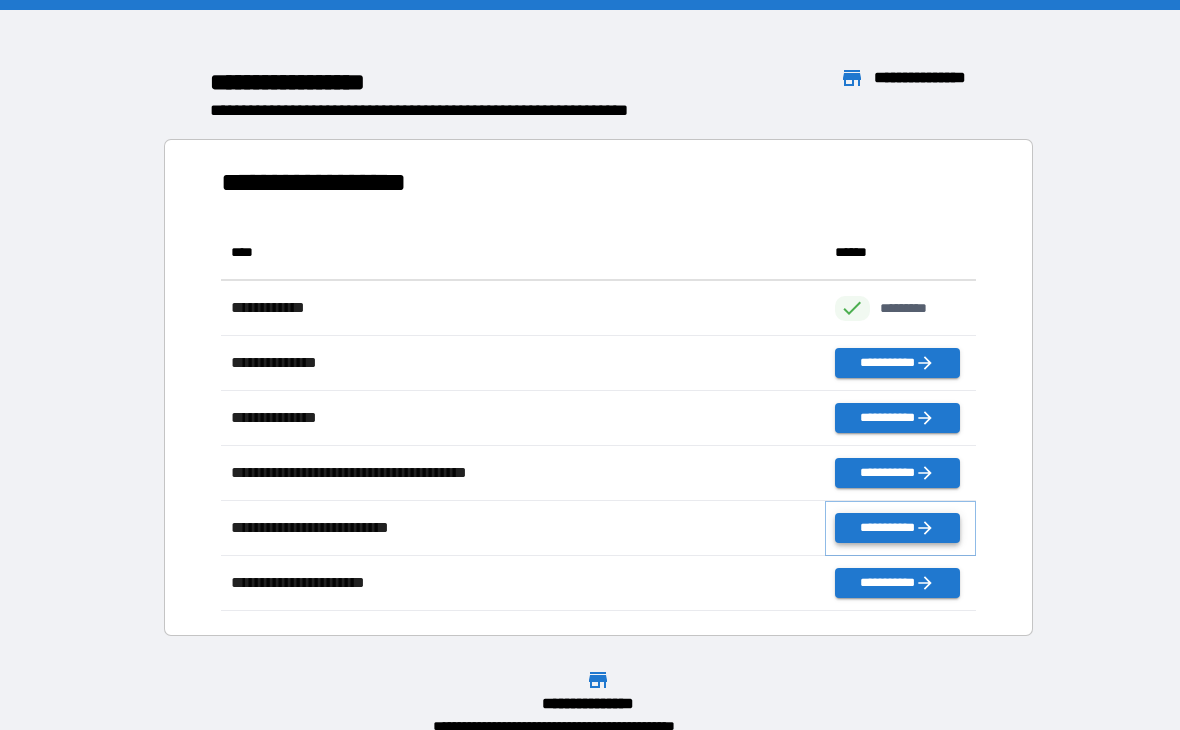 click on "**********" at bounding box center (897, 528) 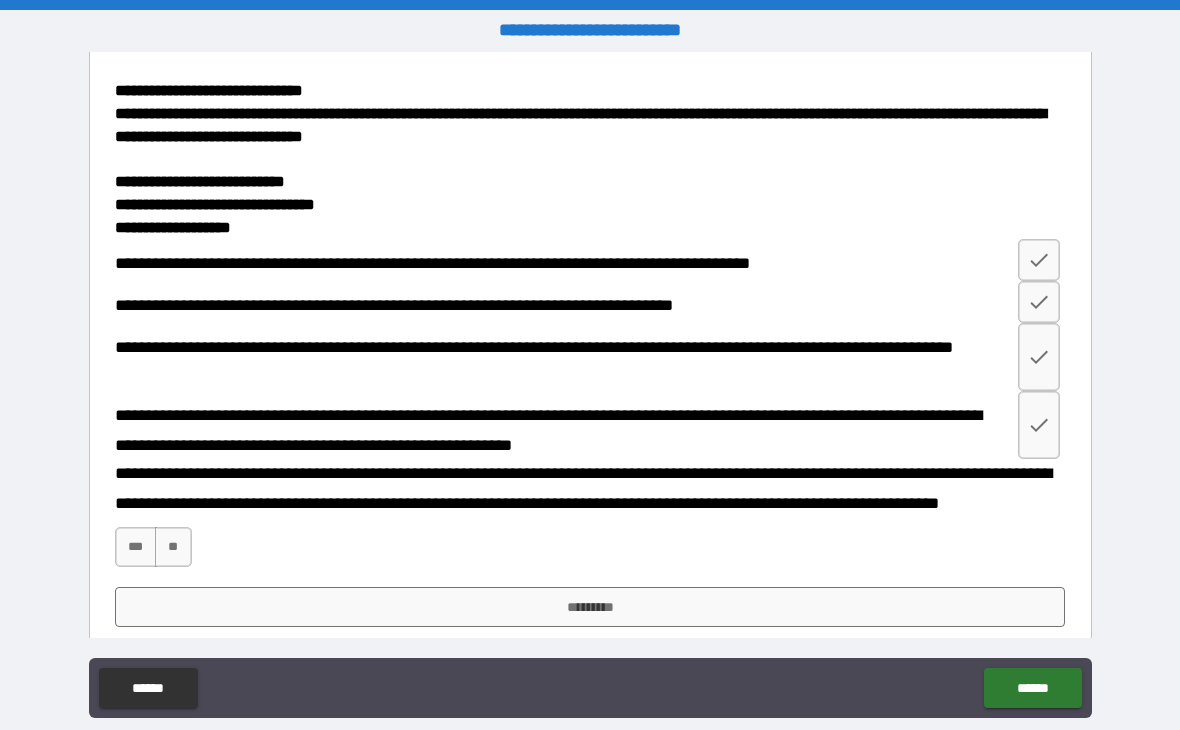 scroll, scrollTop: 3008, scrollLeft: 0, axis: vertical 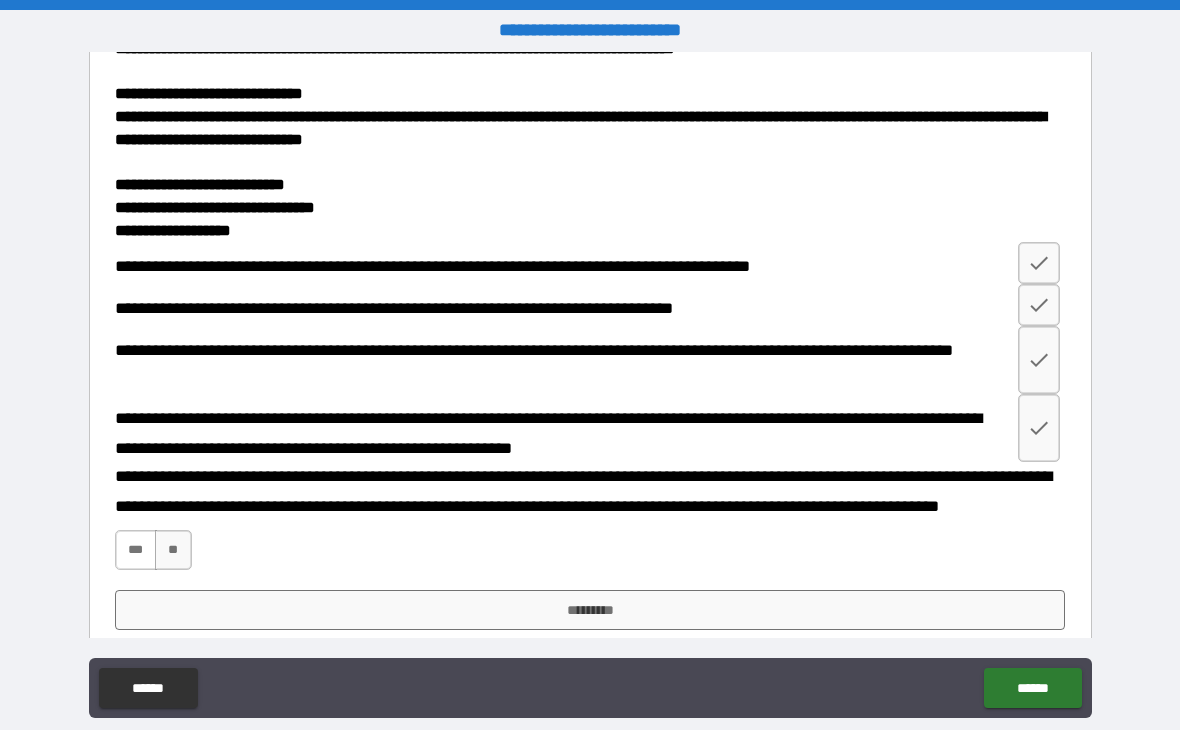 click on "***" at bounding box center (136, 550) 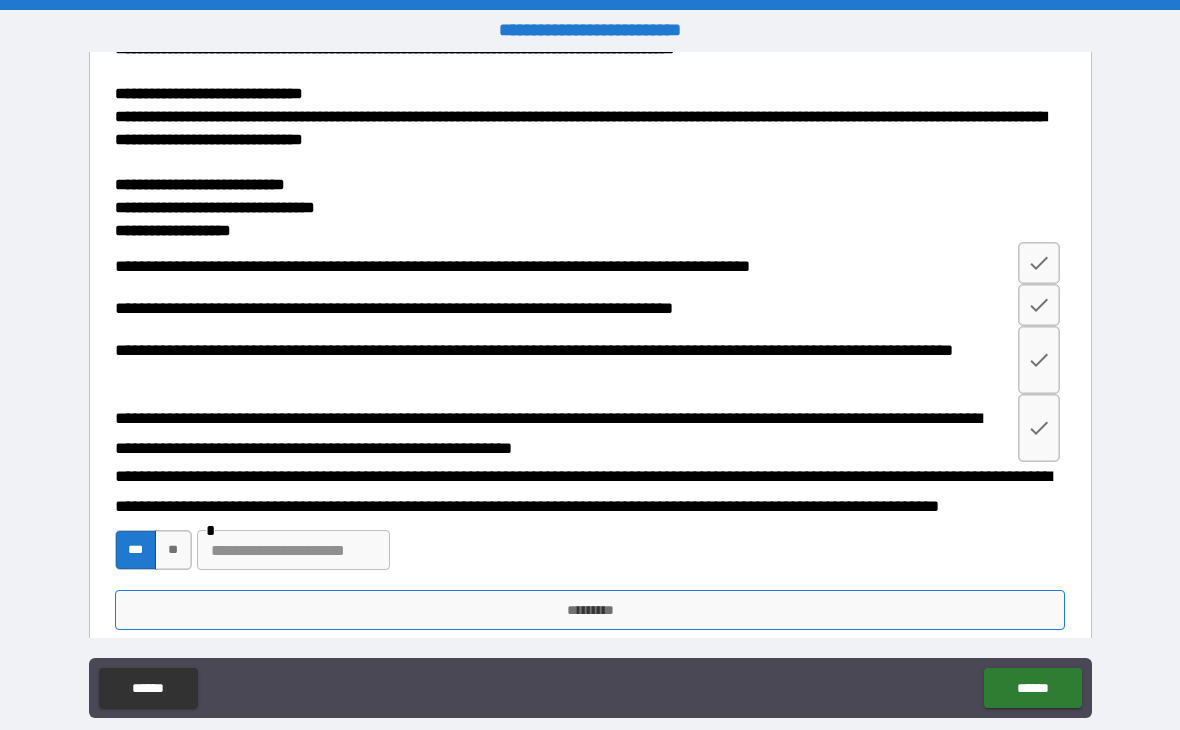 click on "*********" at bounding box center (590, 610) 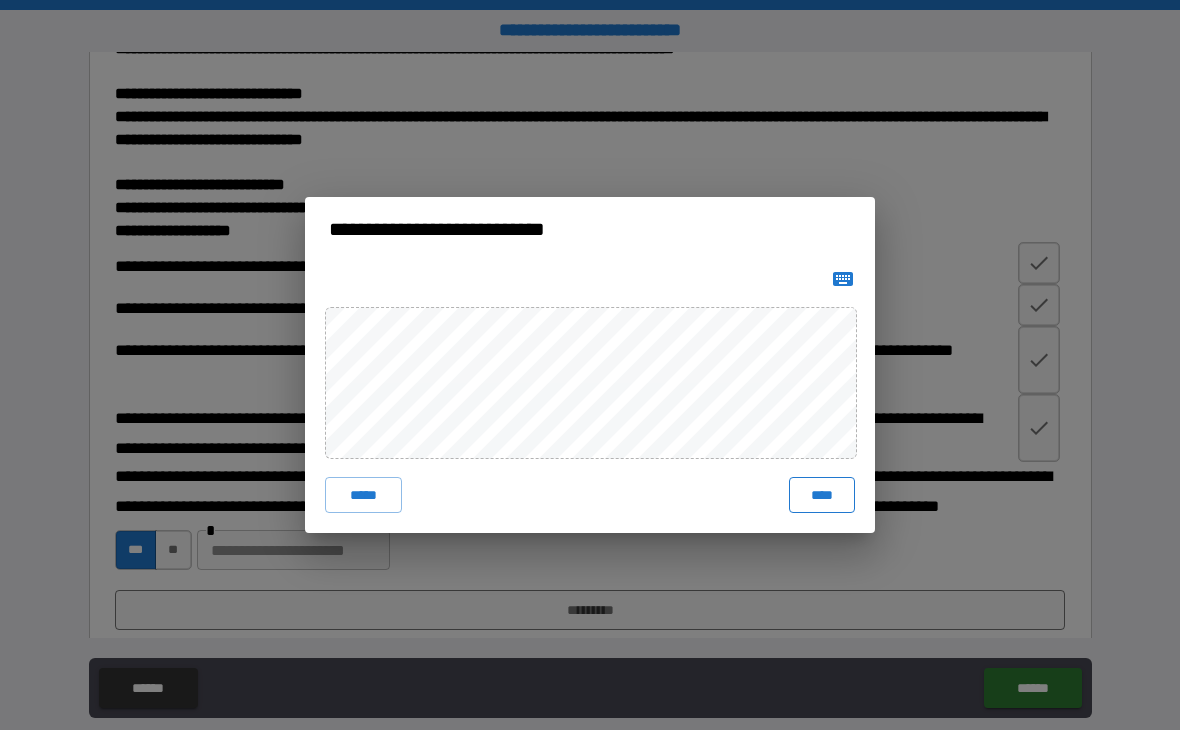click on "****" at bounding box center (822, 495) 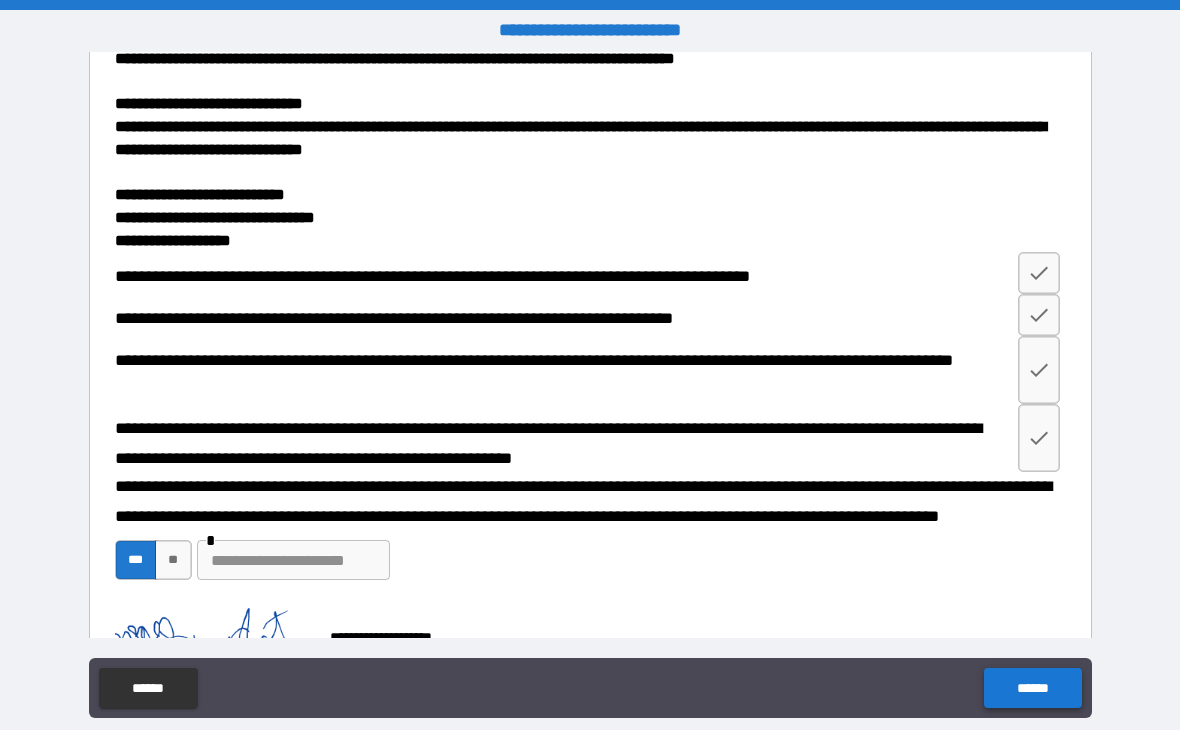 click on "******" at bounding box center [1032, 688] 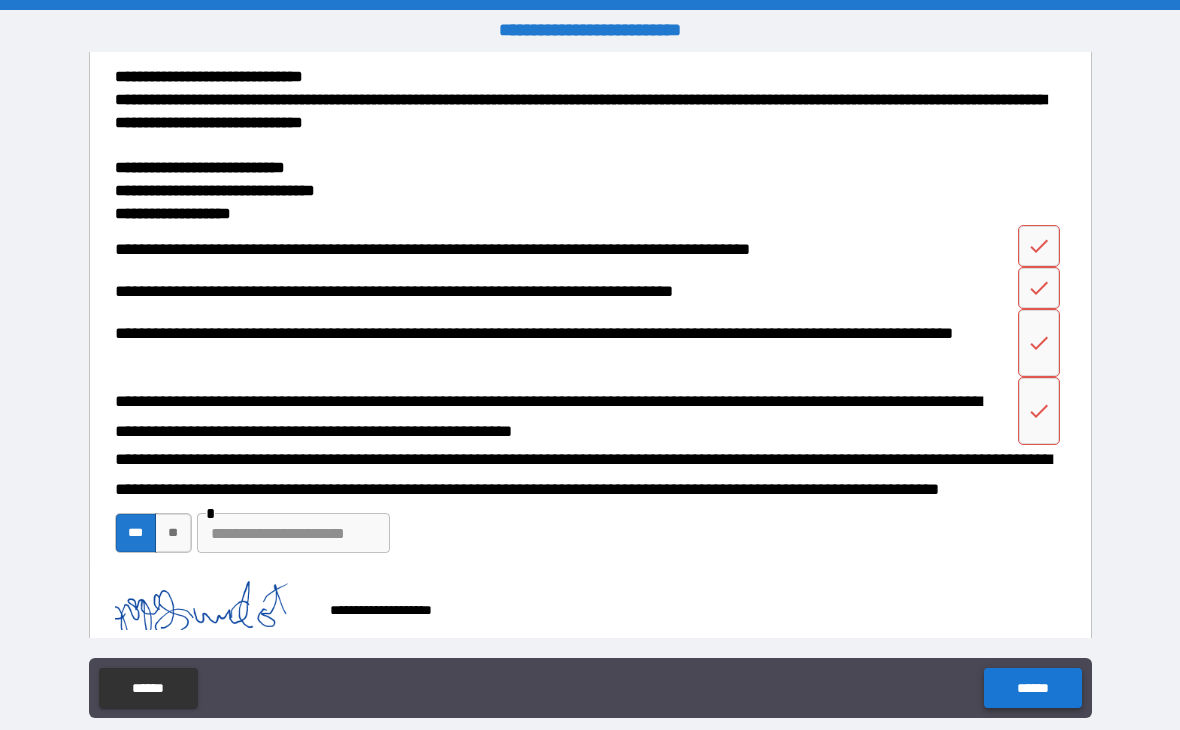 scroll, scrollTop: 3025, scrollLeft: 0, axis: vertical 